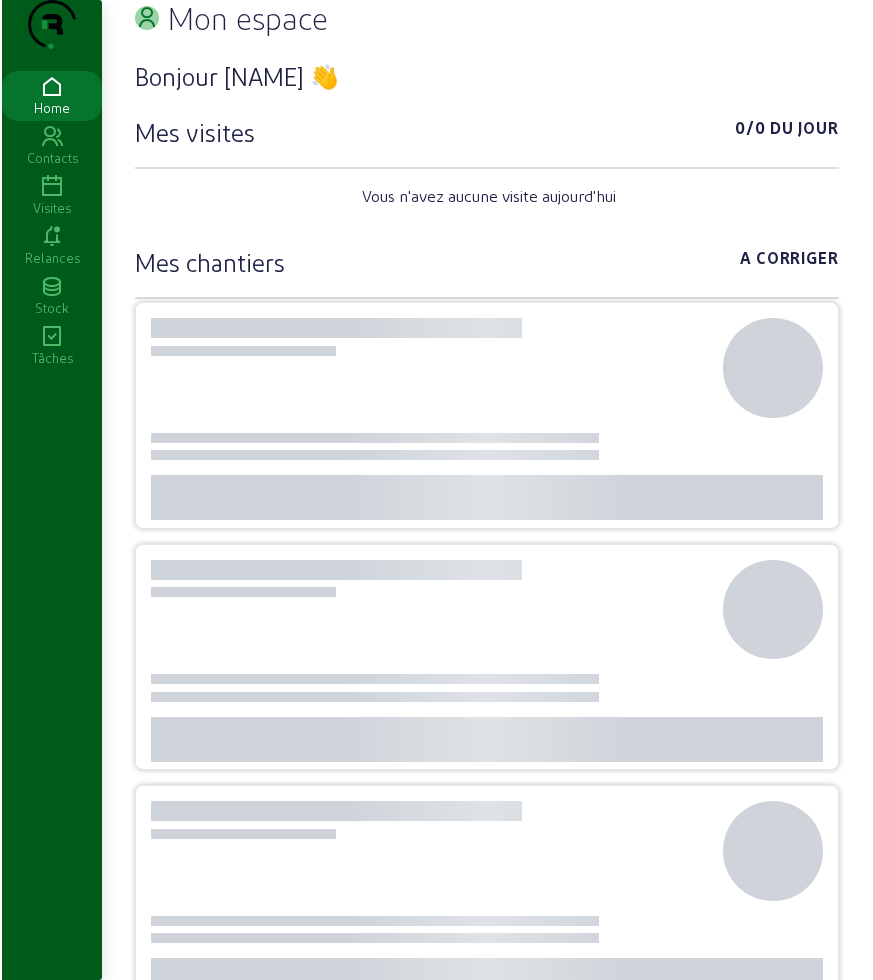 scroll, scrollTop: 0, scrollLeft: 0, axis: both 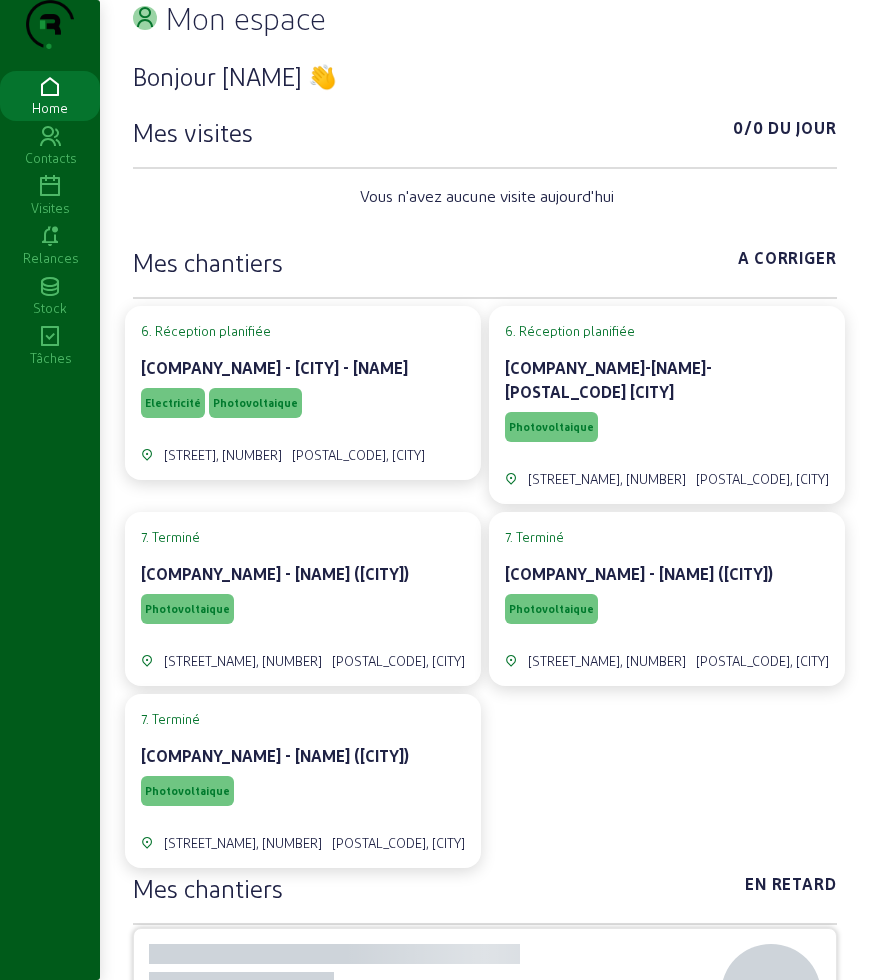 click at bounding box center [50, 187] 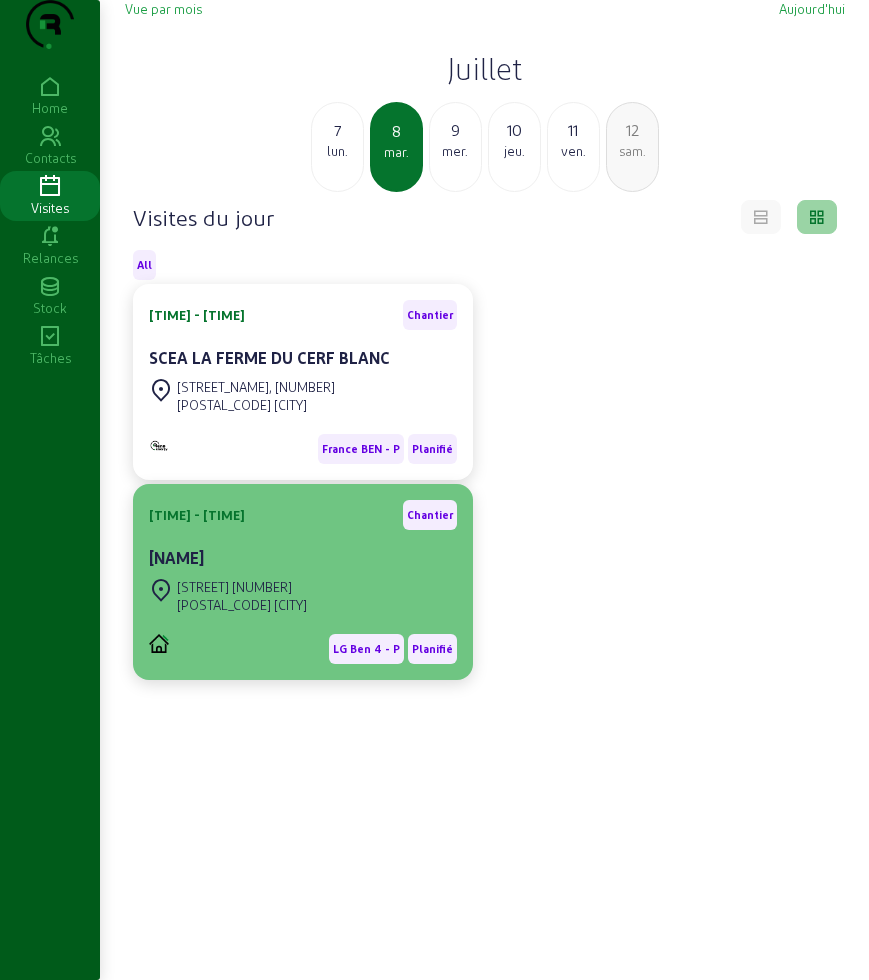 click on "LG Ben 4 - P Planifié" at bounding box center (303, 441) 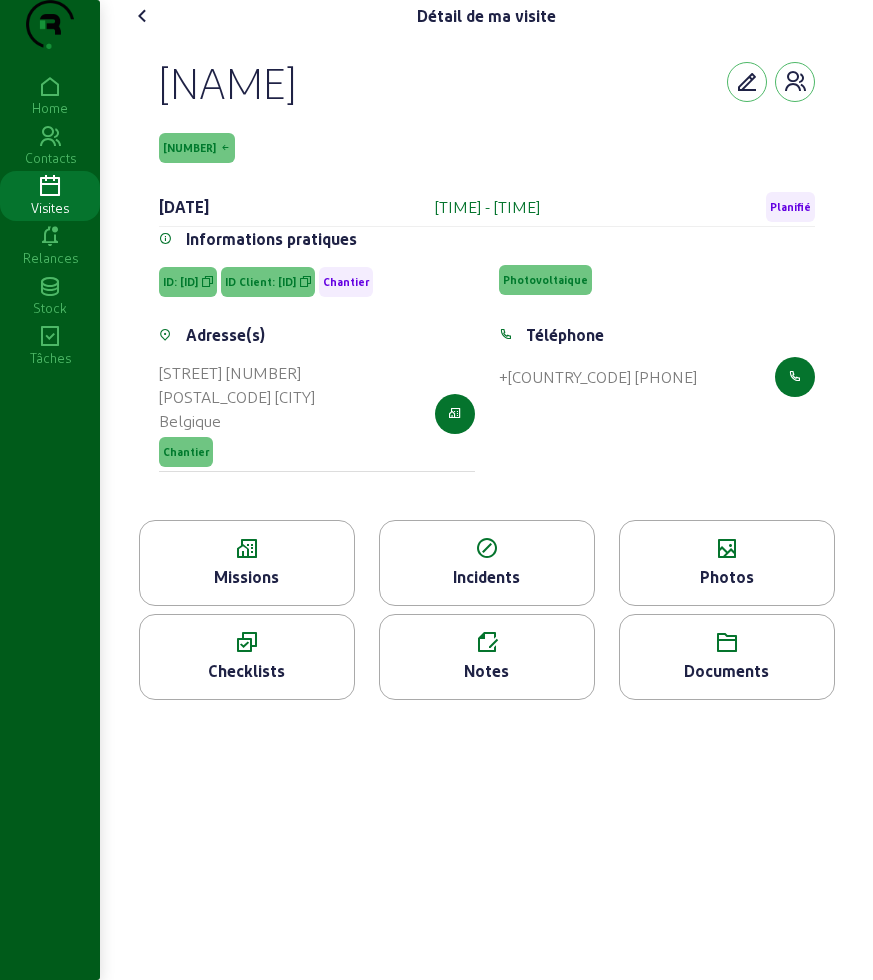 click on "Notes" at bounding box center (247, 577) 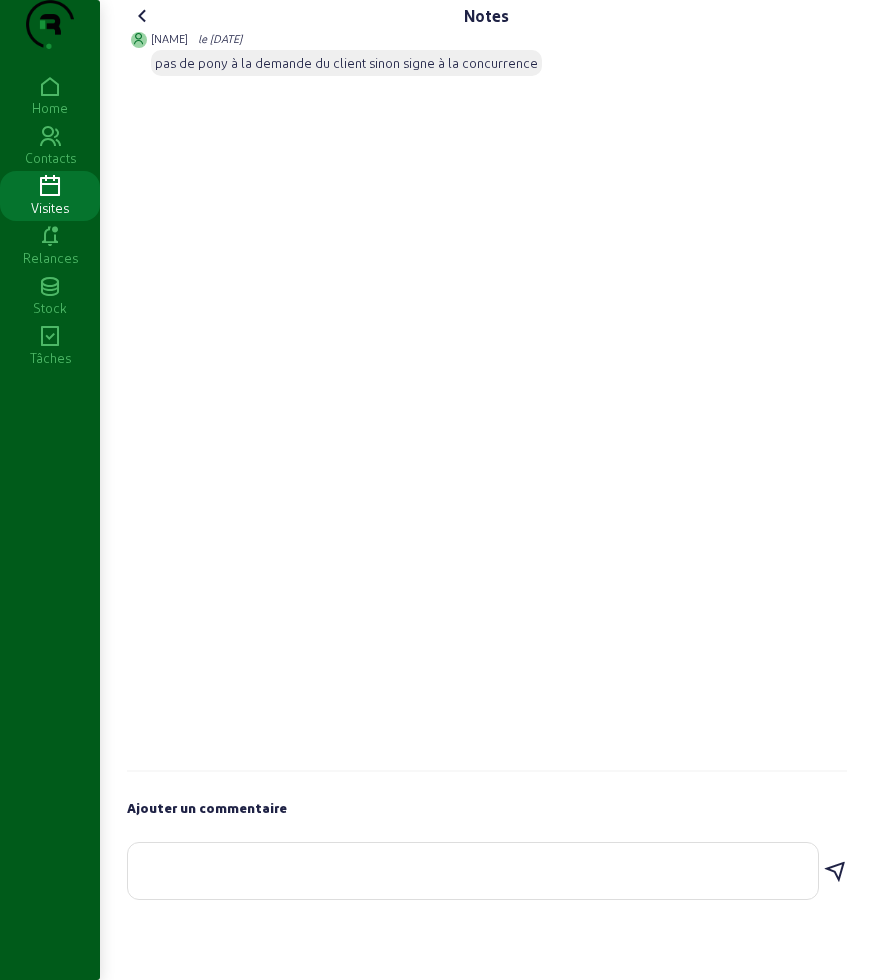 click at bounding box center (473, 867) 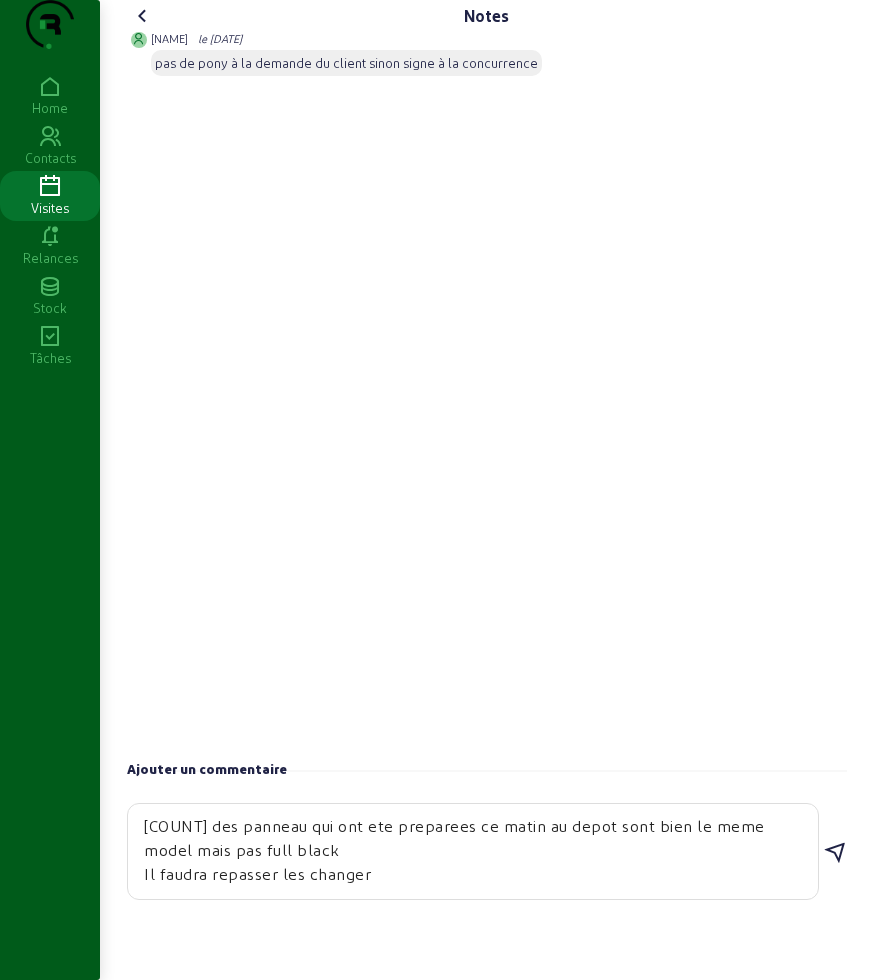 scroll, scrollTop: 18, scrollLeft: 0, axis: vertical 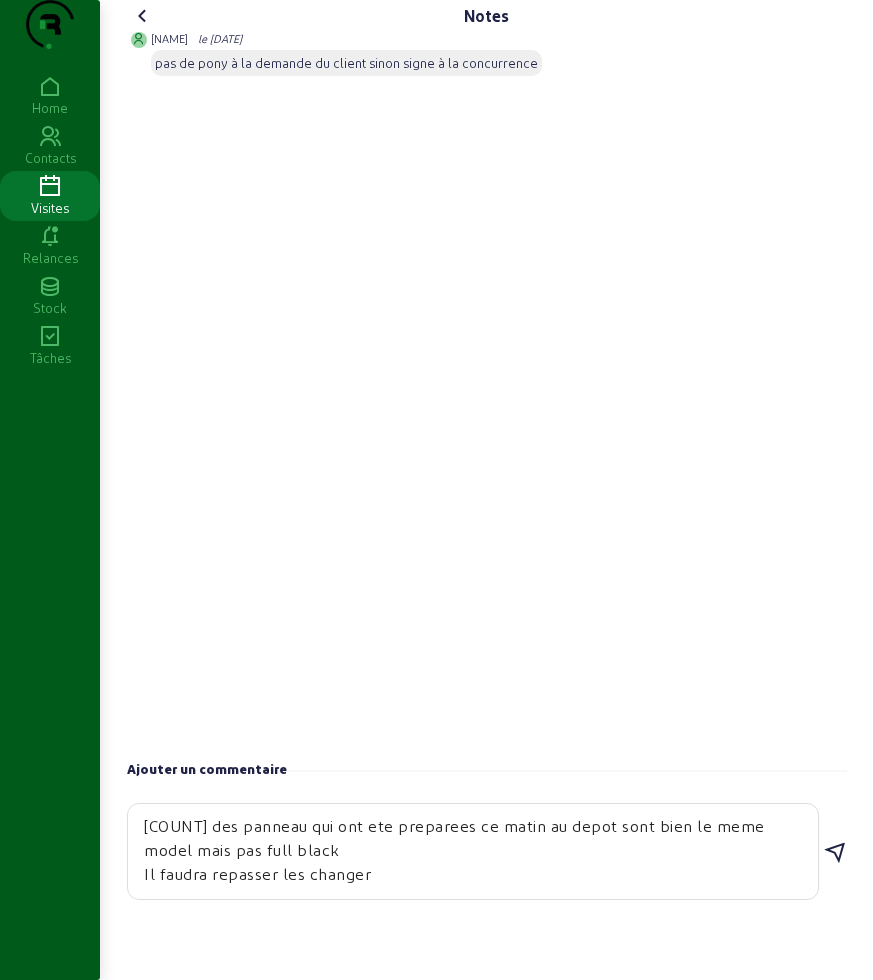 type on "[COUNT] des panneau qui ont ete preparees ce matin au depot sont bien le meme model mais pas full black
Il faudra repasser les changer" 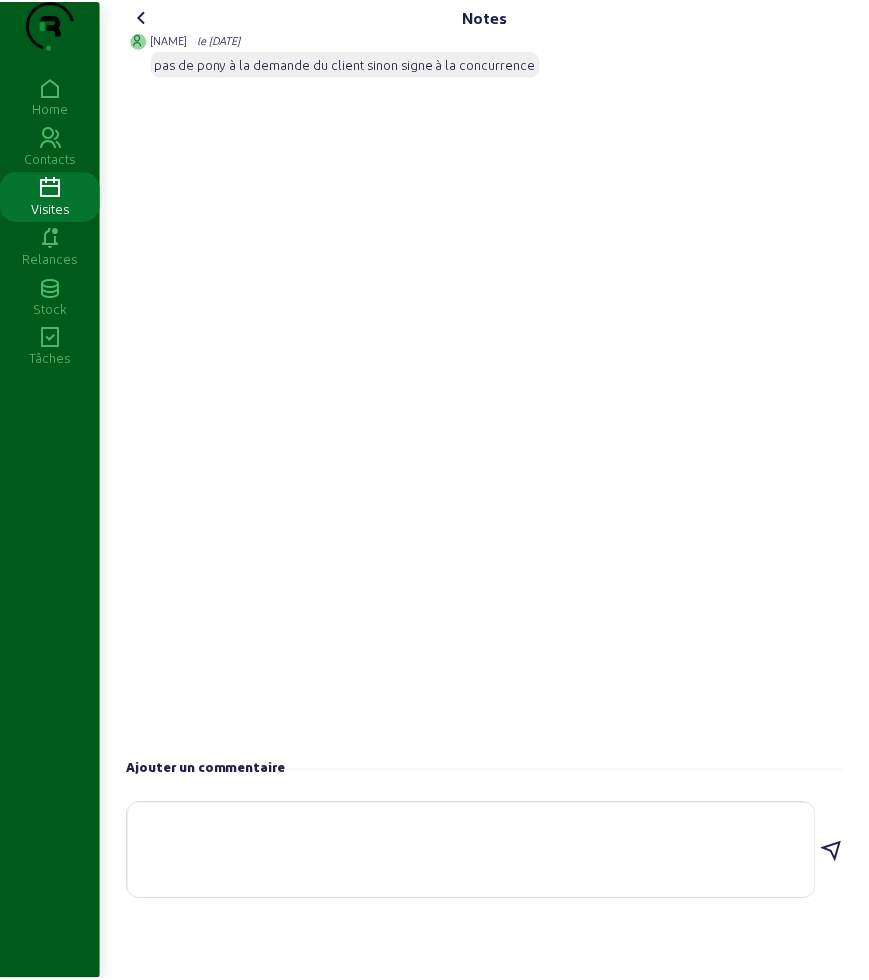 scroll, scrollTop: 0, scrollLeft: 0, axis: both 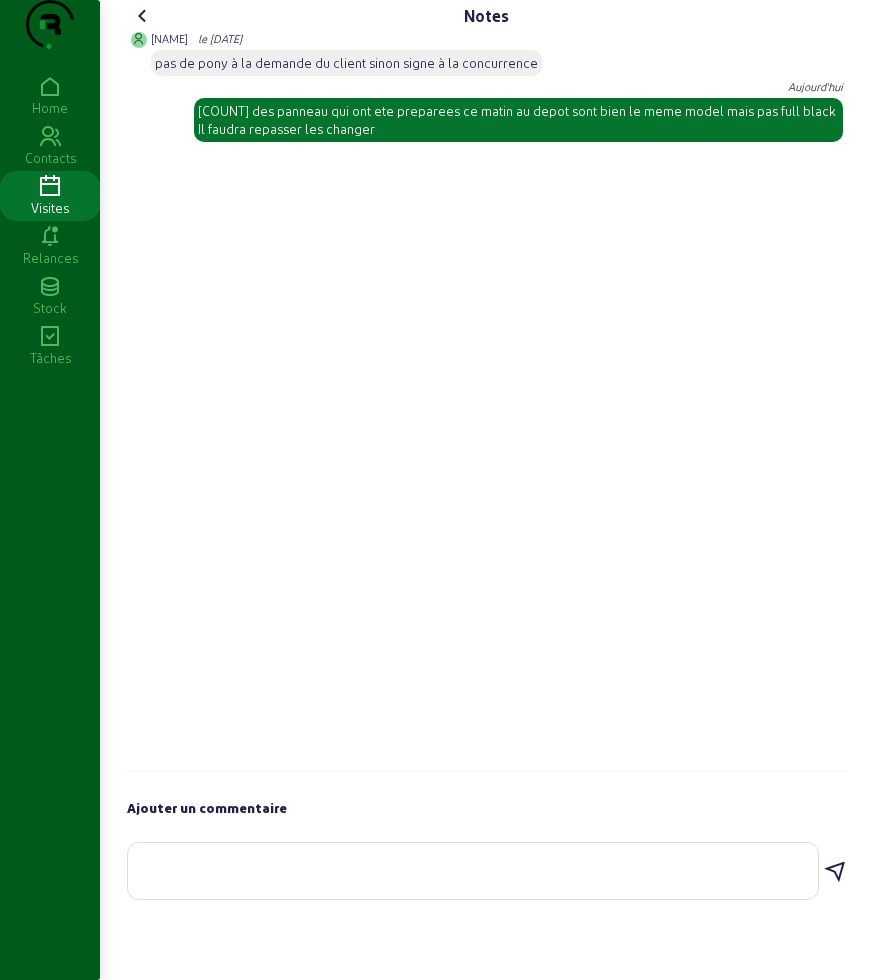click on "Notes [NAME] le [DATE] pas de pony à la demande du client sinon signe à la concurrence [NAME] Aujourd'hui [COUNT] des panneau qui ont ete preparees ce matin au depot sont bien le meme model mais pas full black
Il faudra repasser les changer
Ajouter un commentaire" at bounding box center [487, 455] 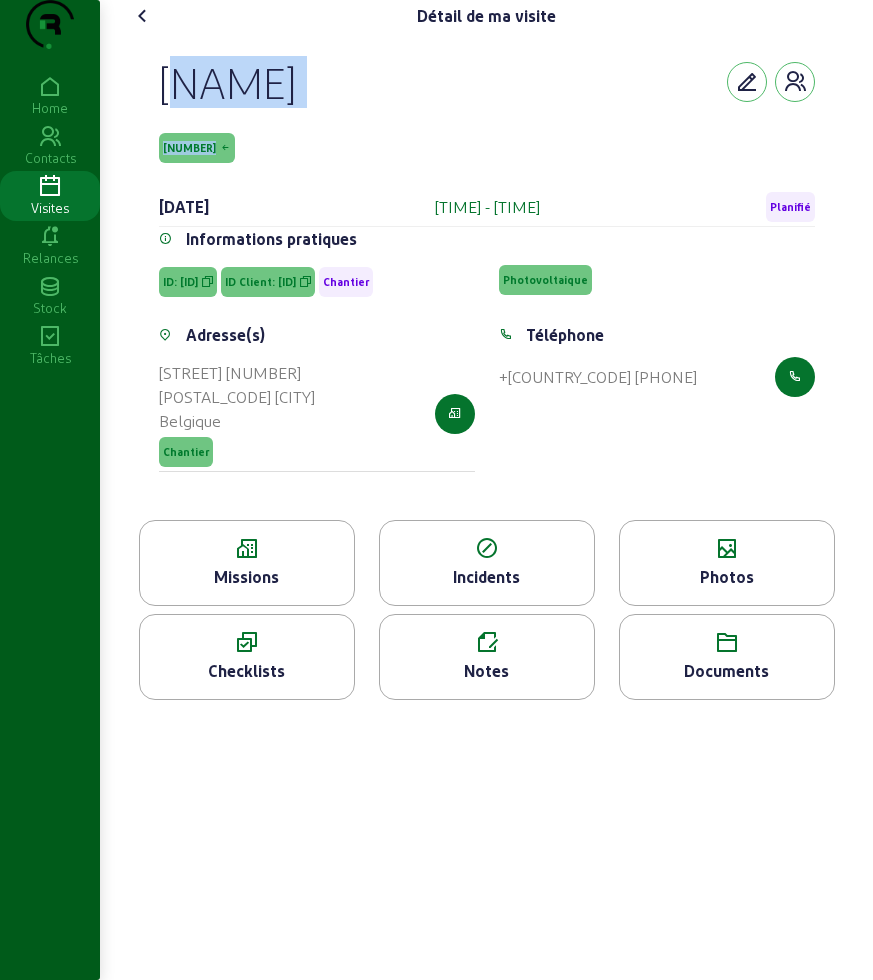 drag, startPoint x: 166, startPoint y: 119, endPoint x: 264, endPoint y: 171, distance: 110.94143 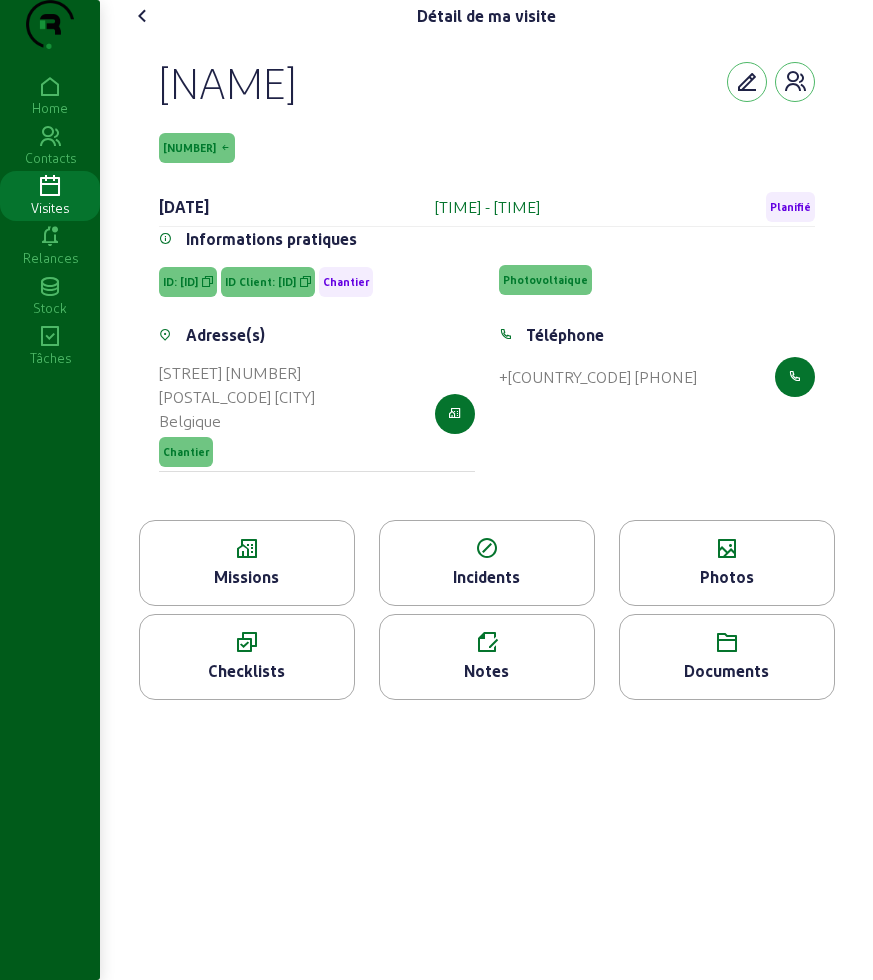 click at bounding box center (247, 549) 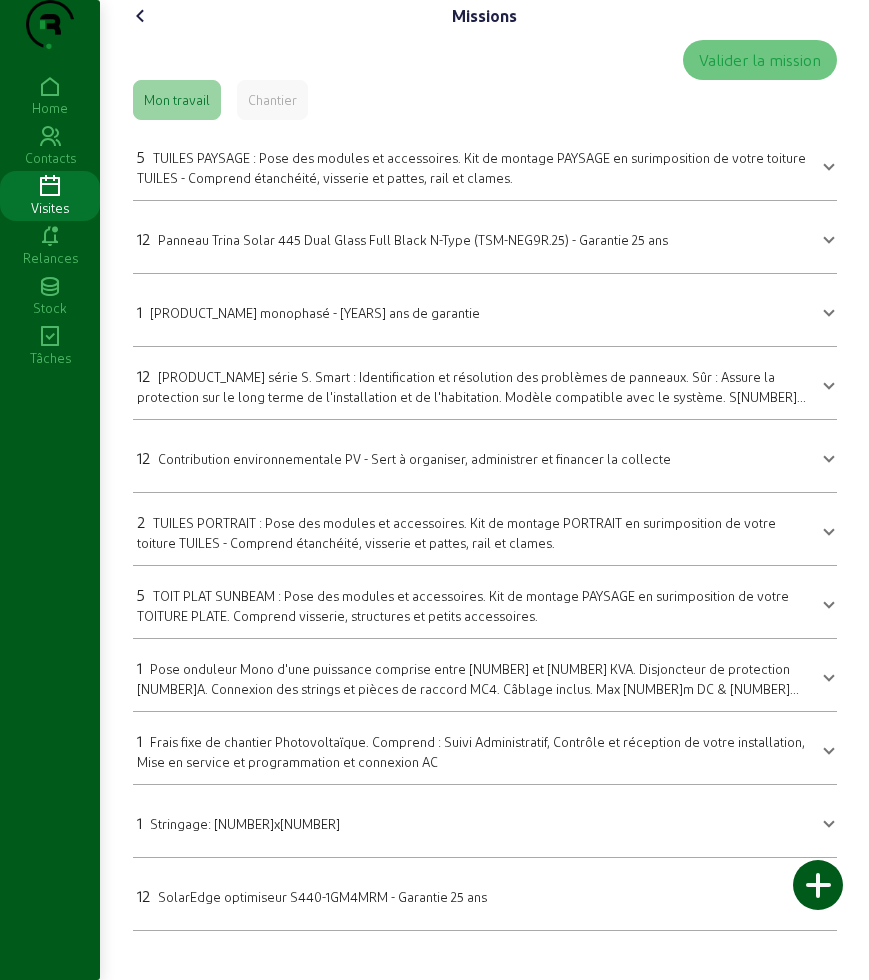 click on "[PRODUCT_NAME] série S. Smart : Identification et résolution des problèmes de panneaux. Sûr : Assure la protection sur le long terme de l'installation et de l'habitation. Modèle compatible avec le système. S[NUMBER] ou S[NUMBER]-1GM4MRM - Garantie [YEARS] ans" at bounding box center (471, 395) 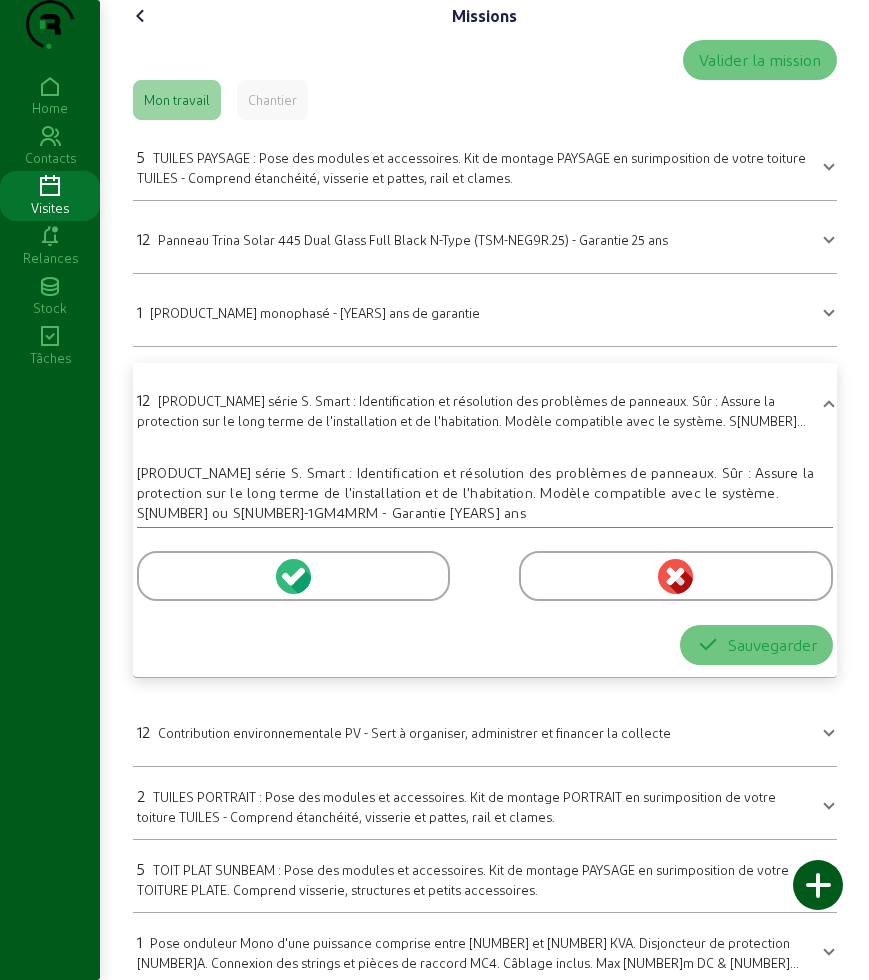 drag, startPoint x: 157, startPoint y: 621, endPoint x: 568, endPoint y: 789, distance: 444.01013 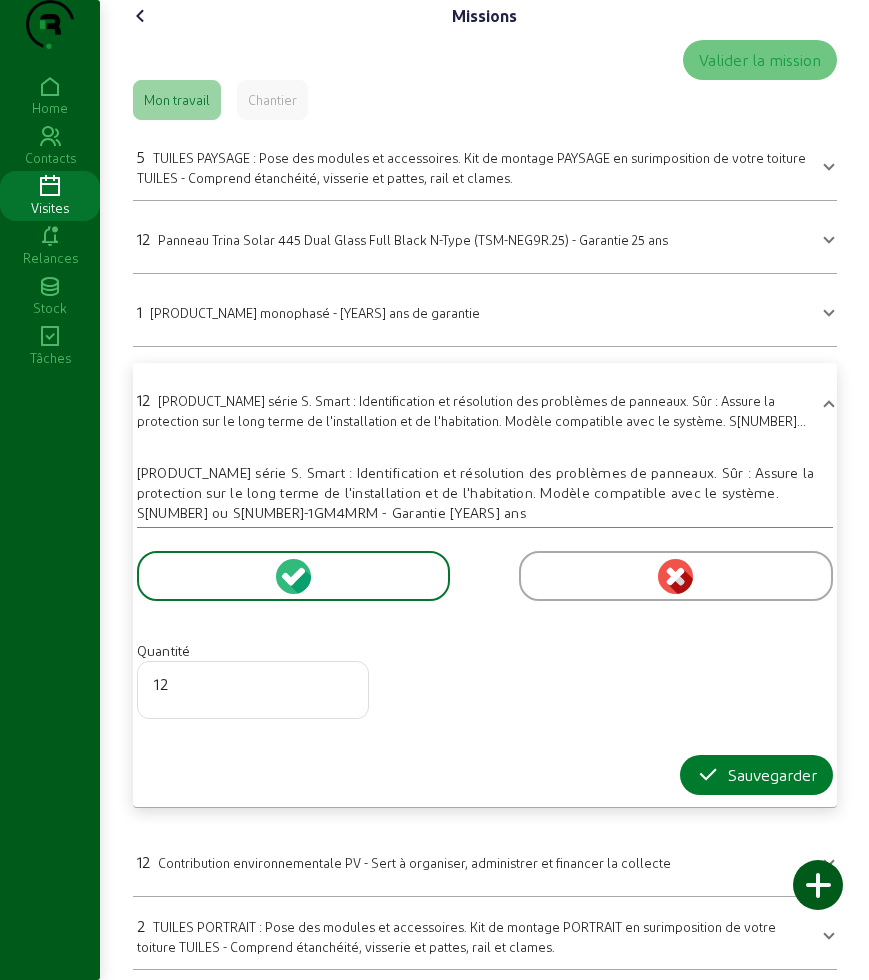 click on "Sauvegarder" at bounding box center [756, 775] 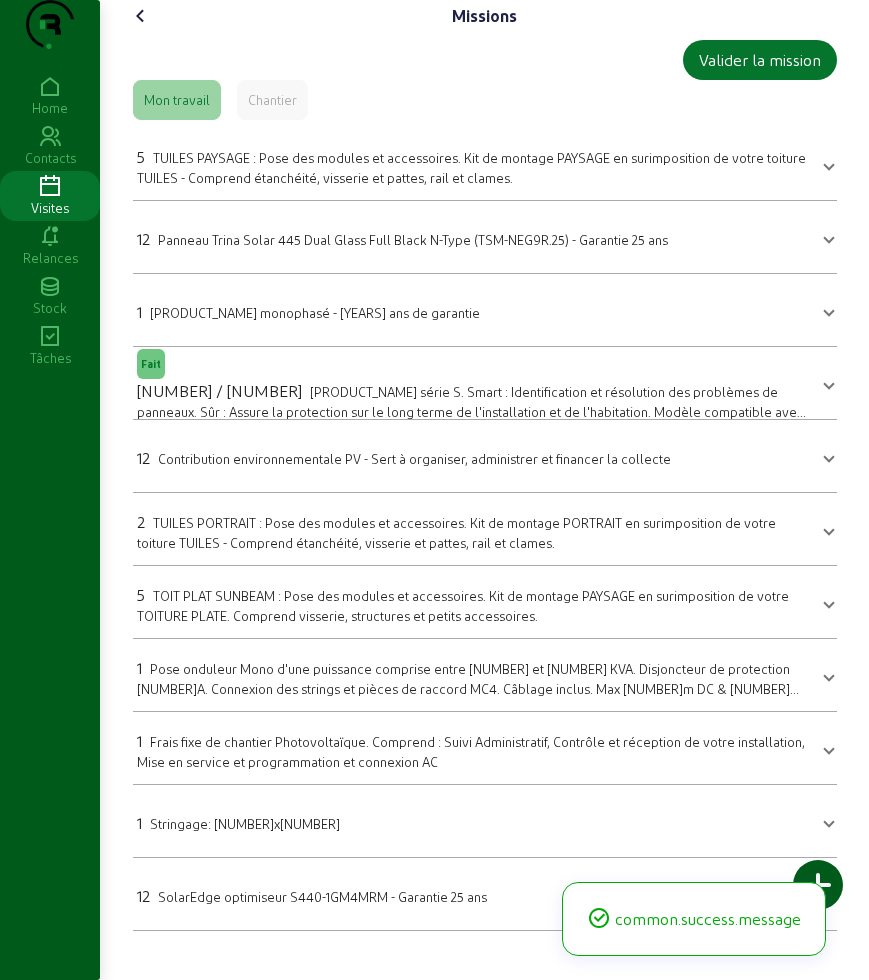 click on "[NUMBER] Contribution environnementale PV - Sert à organiser, administrer et financer la collecte" at bounding box center [485, 456] 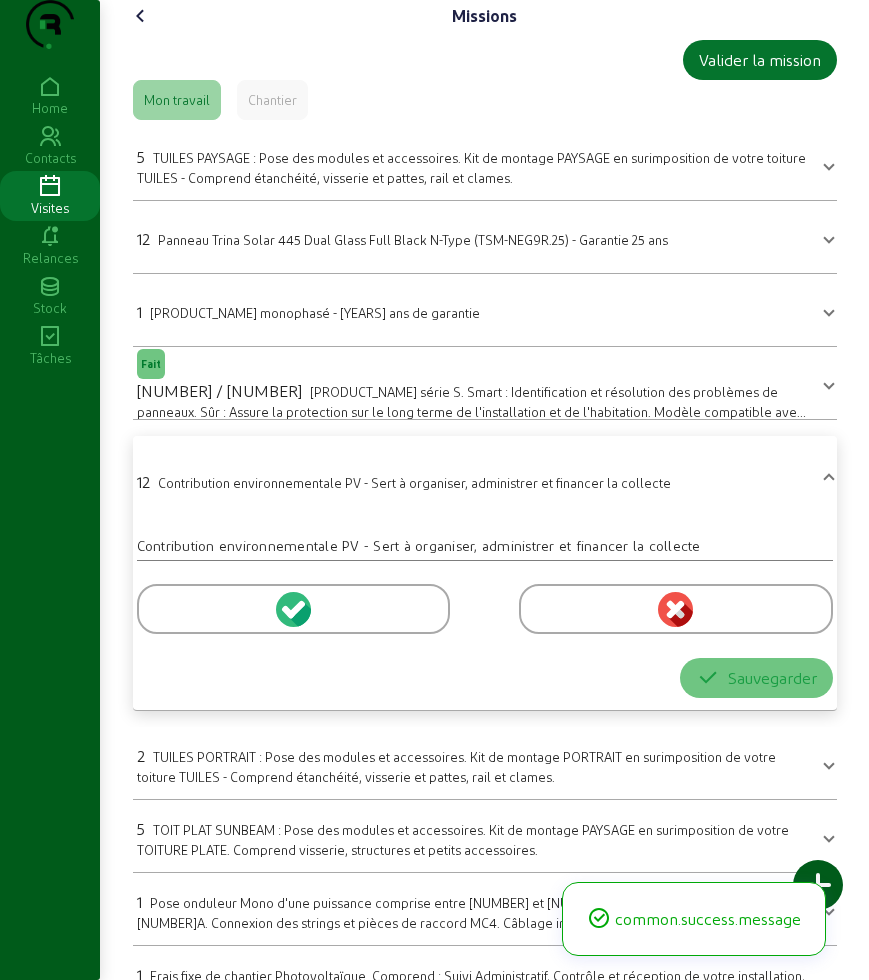 click at bounding box center [293, 609] 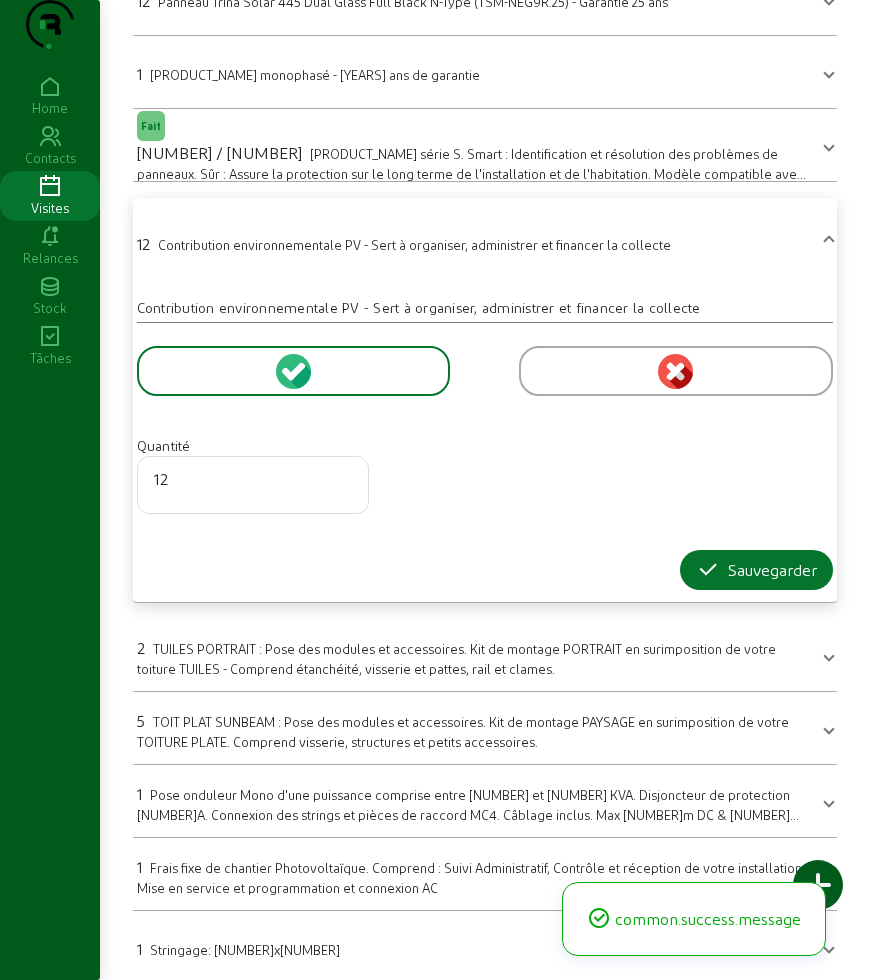 scroll, scrollTop: 371, scrollLeft: 0, axis: vertical 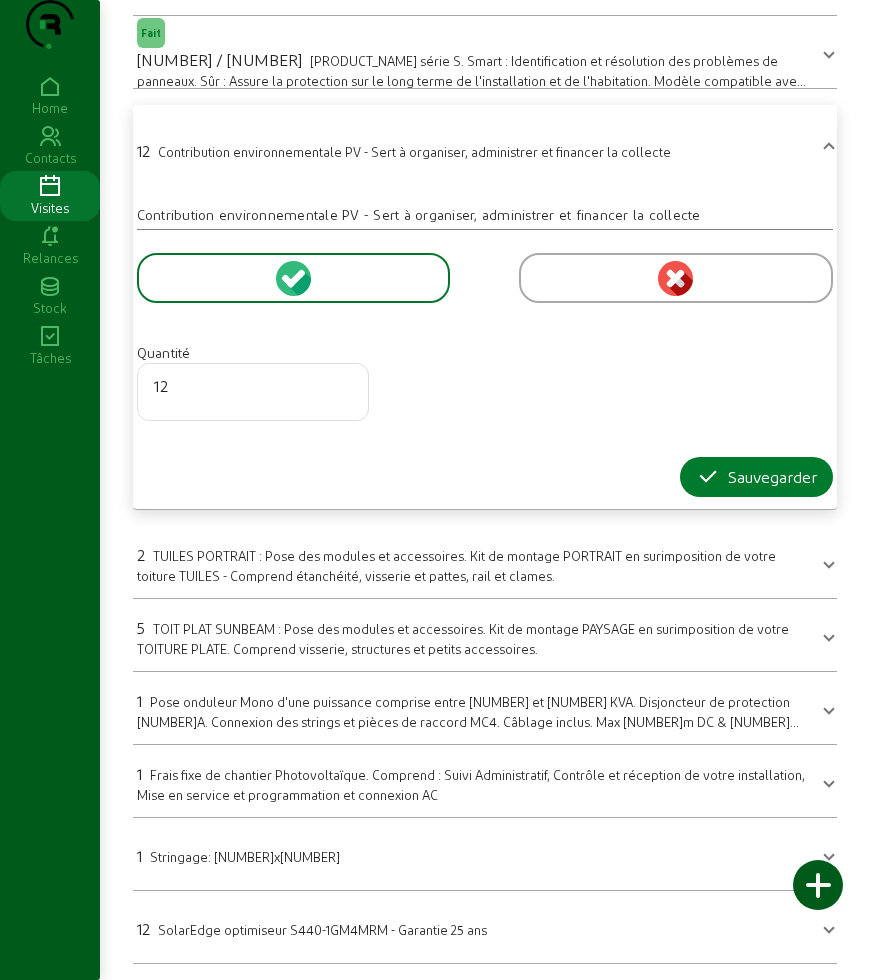 click on "Sauvegarder" at bounding box center [756, 477] 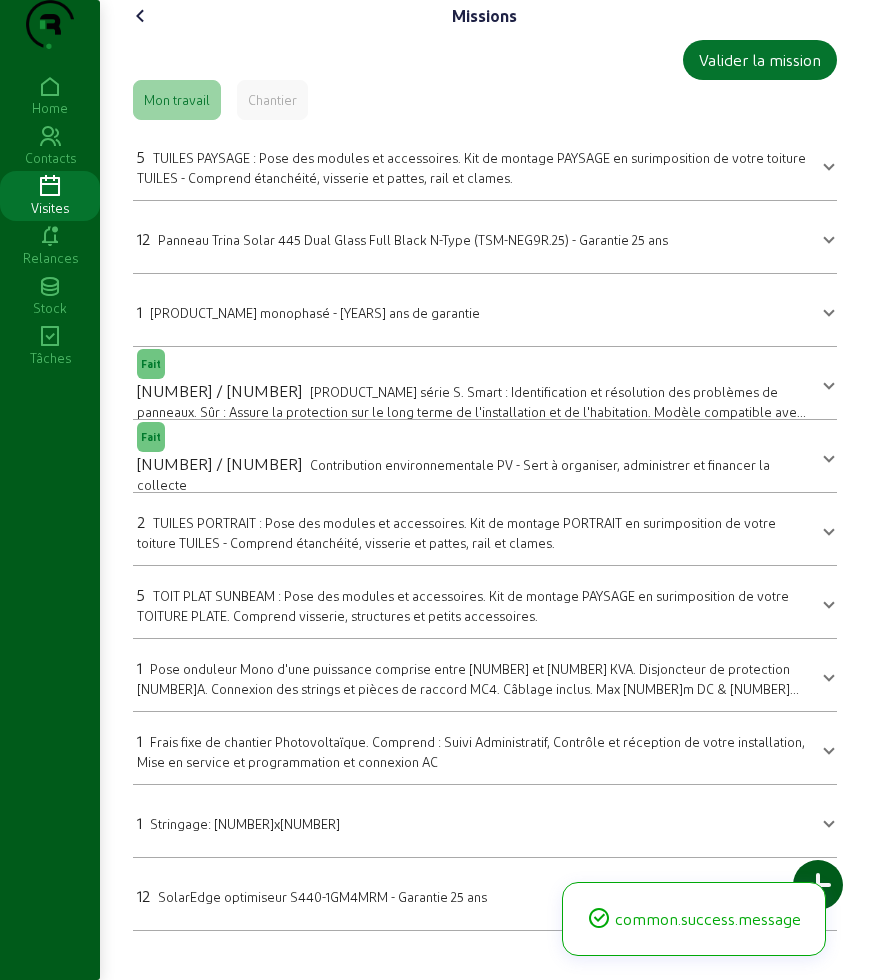scroll, scrollTop: 0, scrollLeft: 0, axis: both 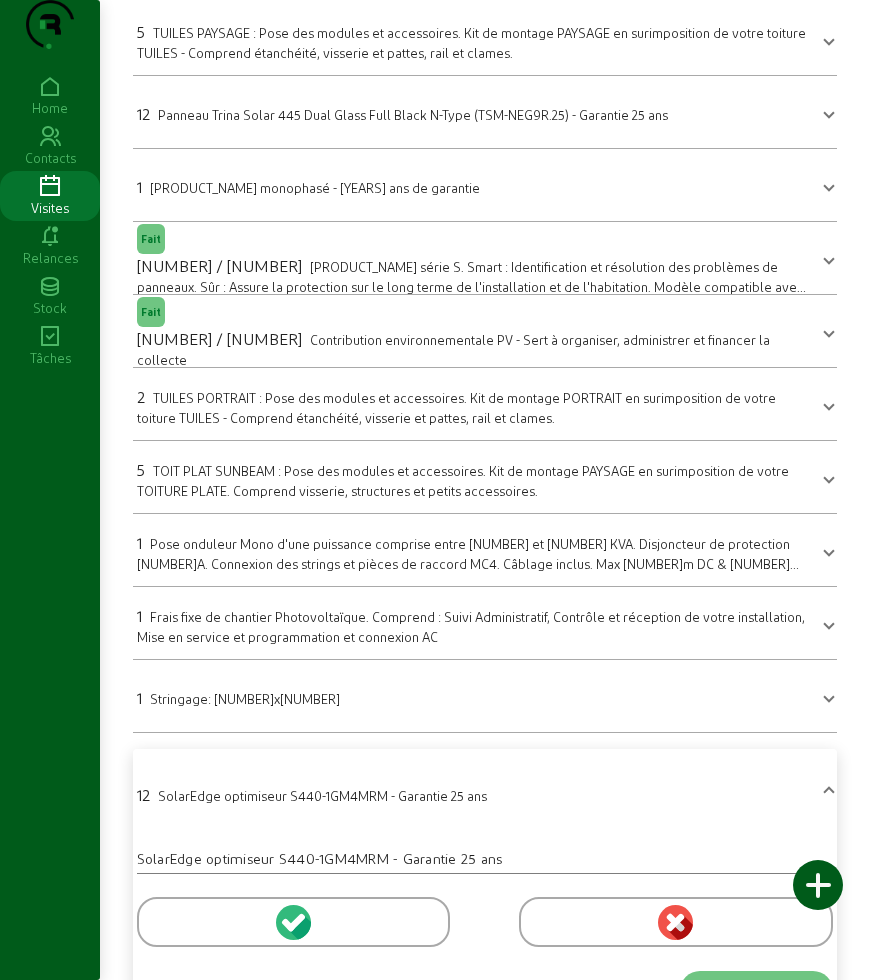 click at bounding box center (293, 922) 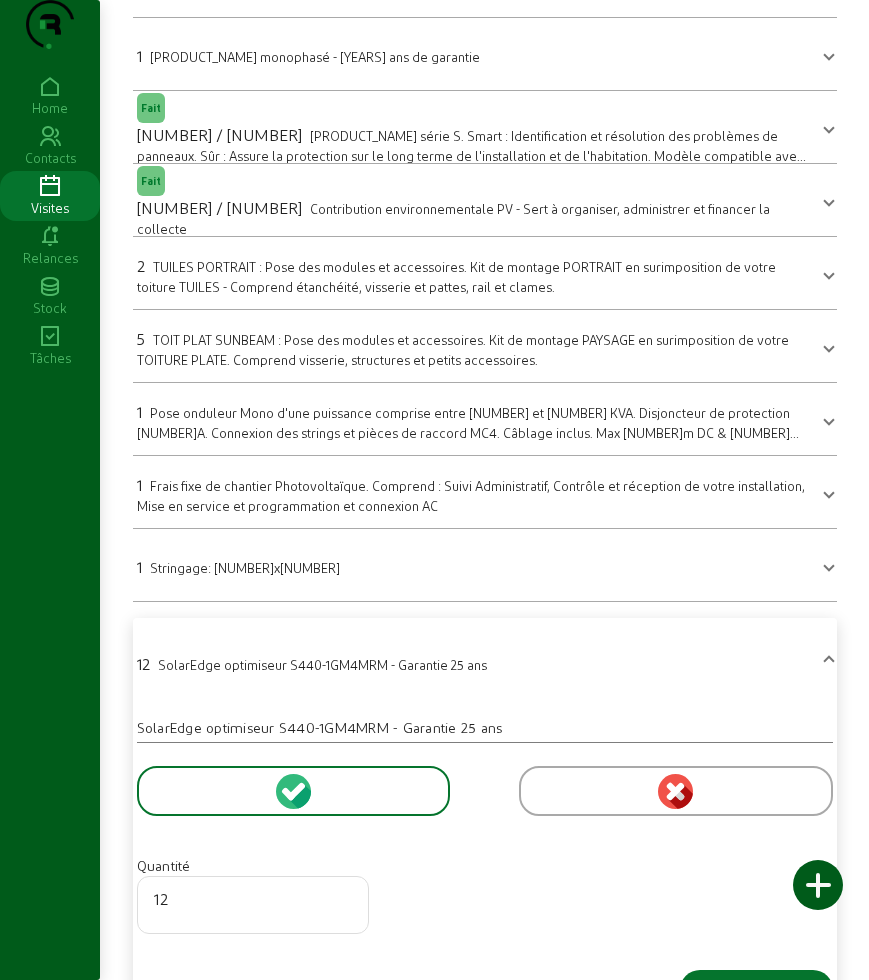 scroll, scrollTop: 355, scrollLeft: 0, axis: vertical 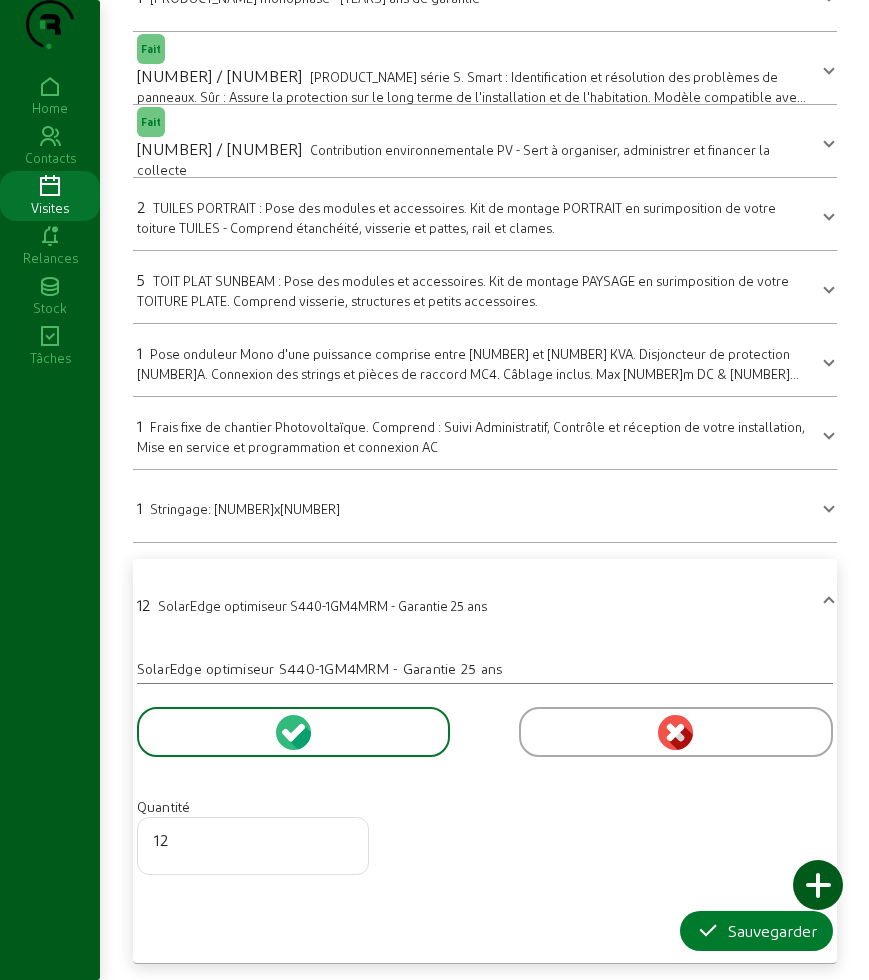 click on "Sauvegarder" at bounding box center [756, 931] 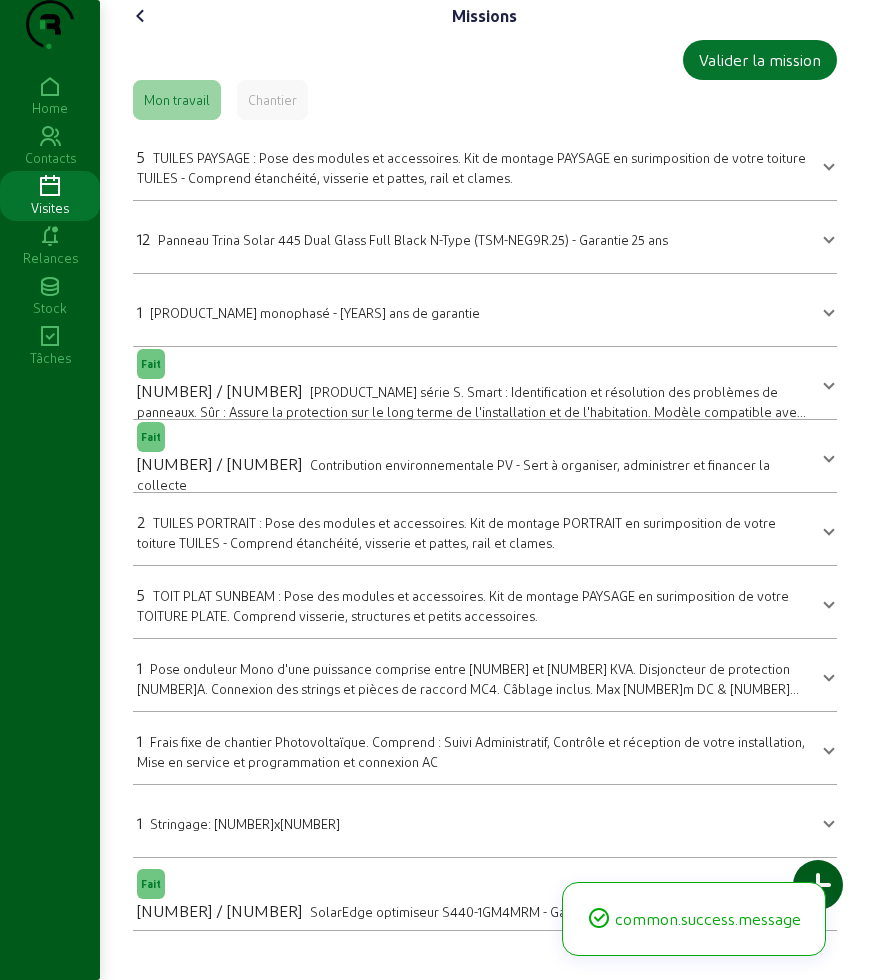 scroll, scrollTop: 7, scrollLeft: 0, axis: vertical 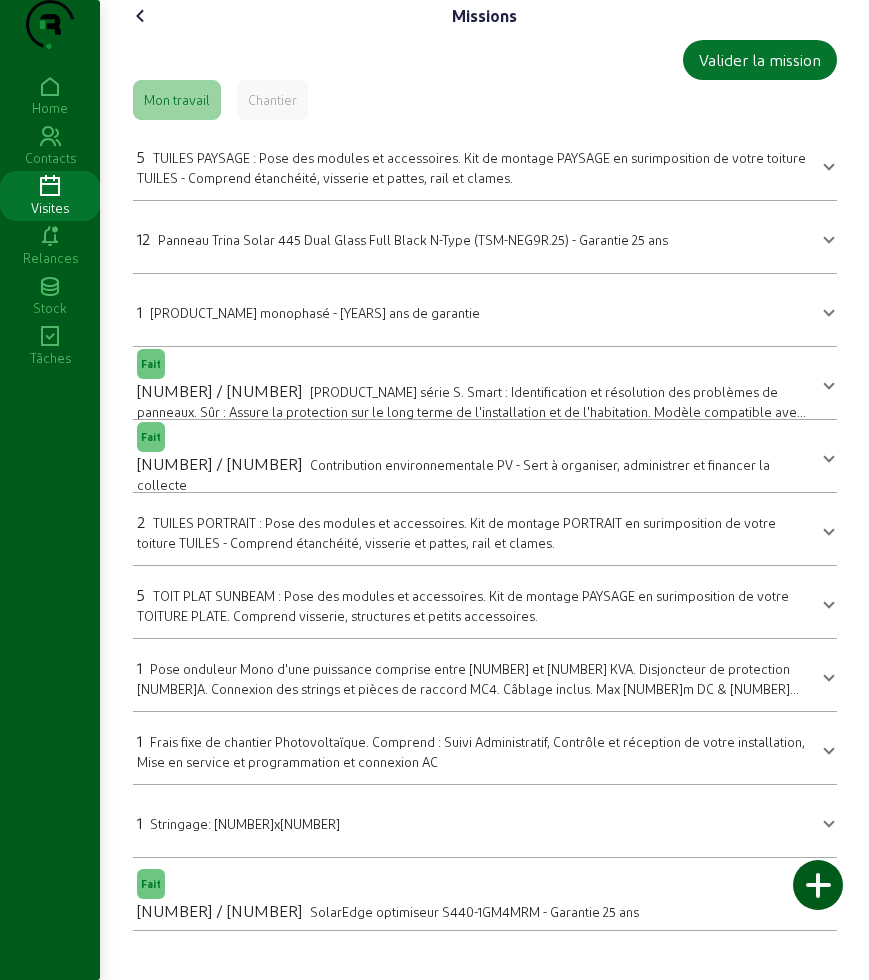 click on "12 Panneau Trina Solar 445 Dual Glass Full Black N-Type (TSM-NEG9R.25) - Garantie 25 ans" at bounding box center [402, 239] 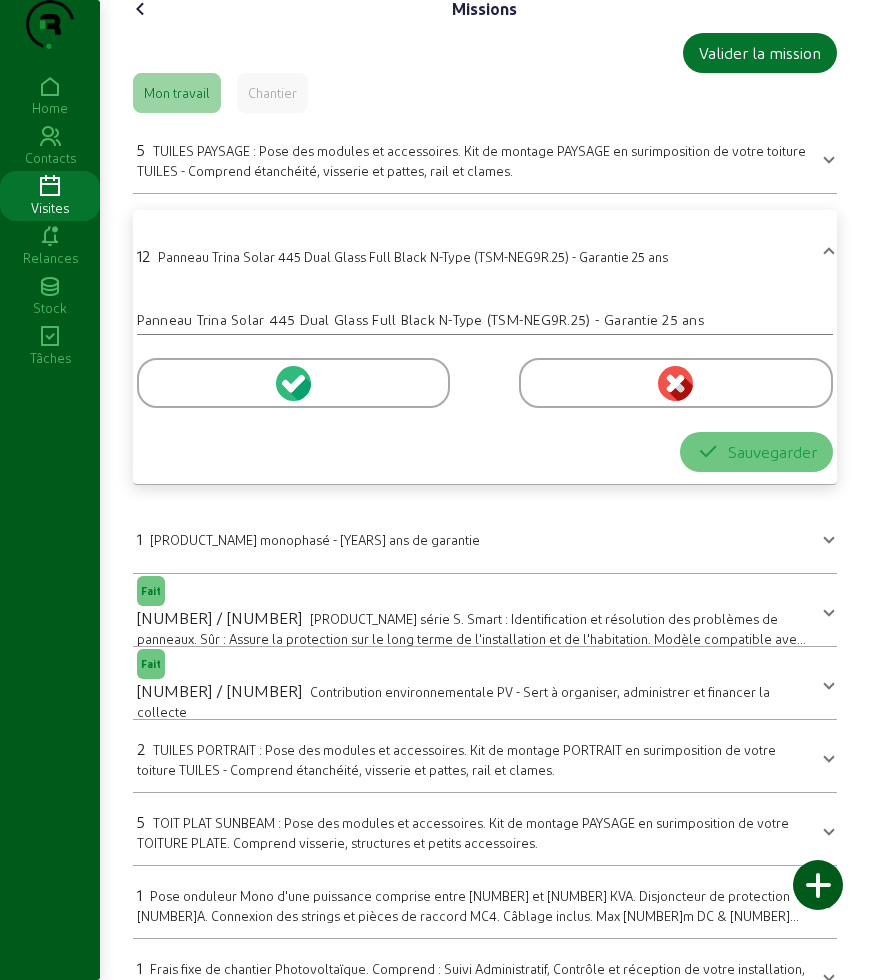 click at bounding box center (293, 383) 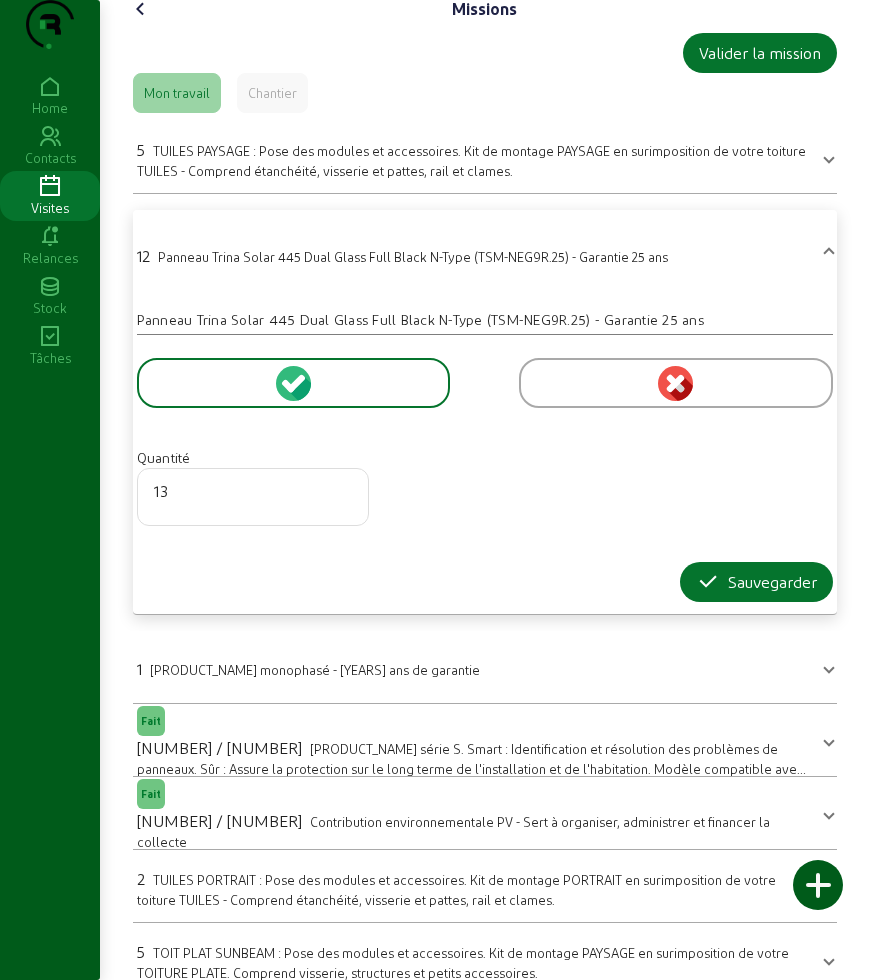 click on "13" at bounding box center (253, 491) 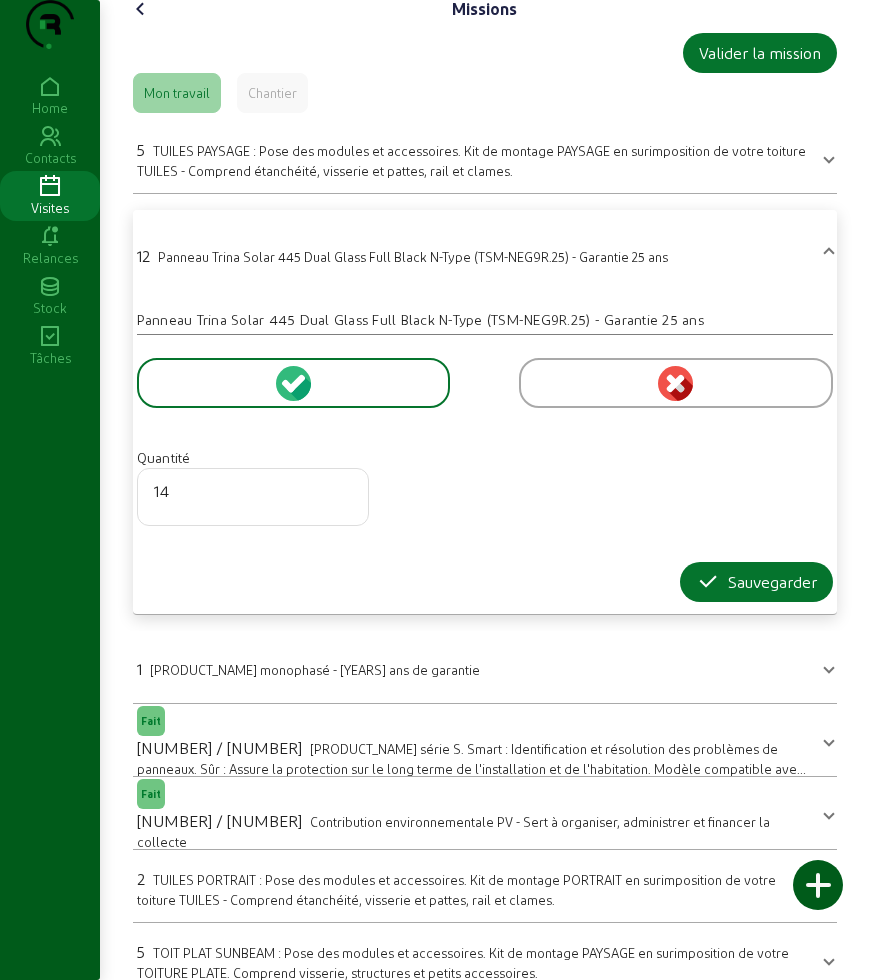 click on "14" at bounding box center [253, 491] 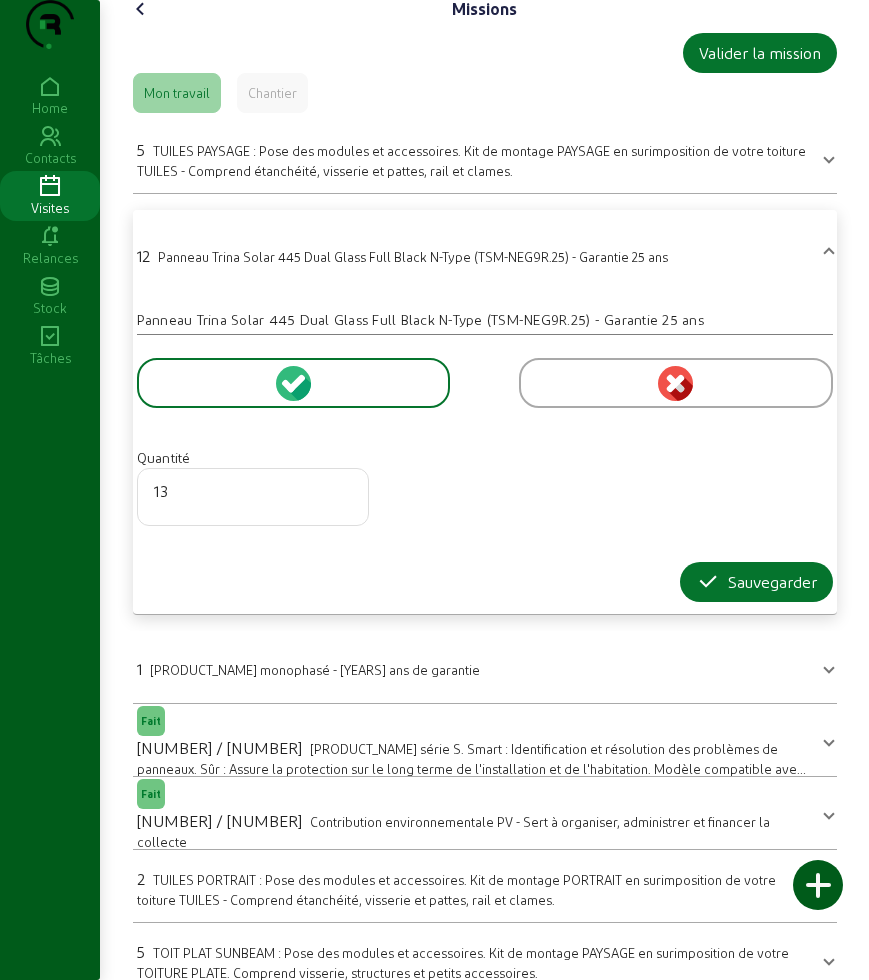 click on "13" at bounding box center (253, 491) 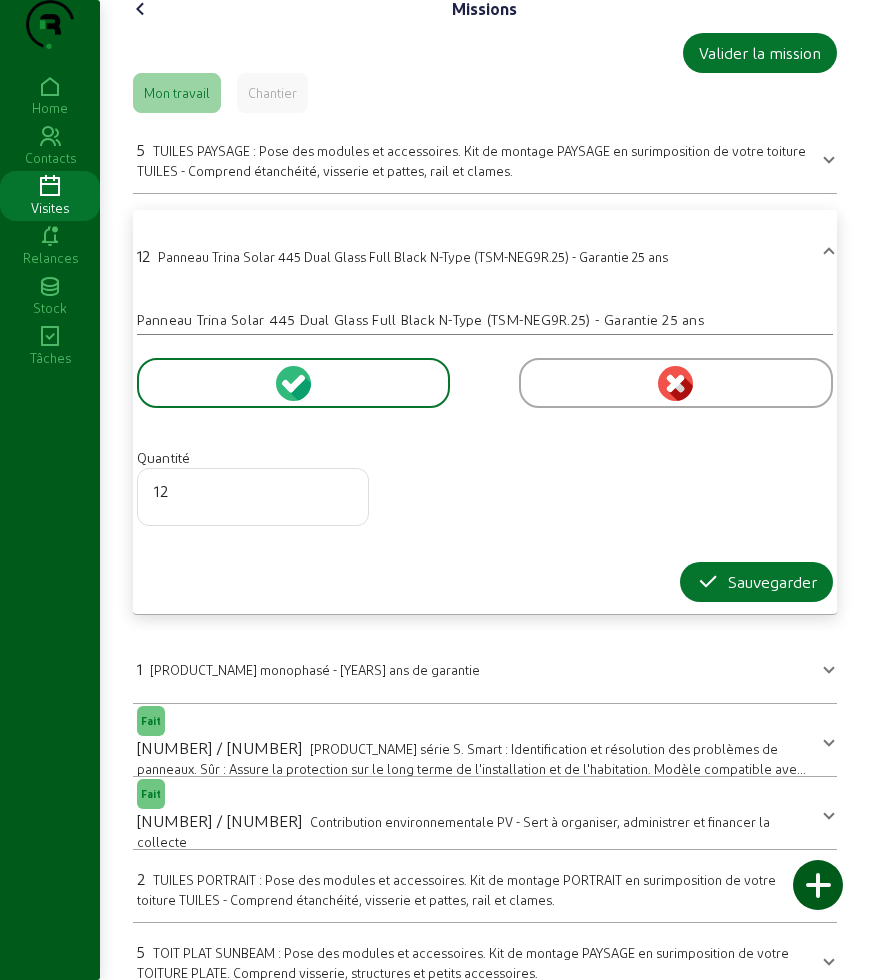 click on "12" at bounding box center [253, 491] 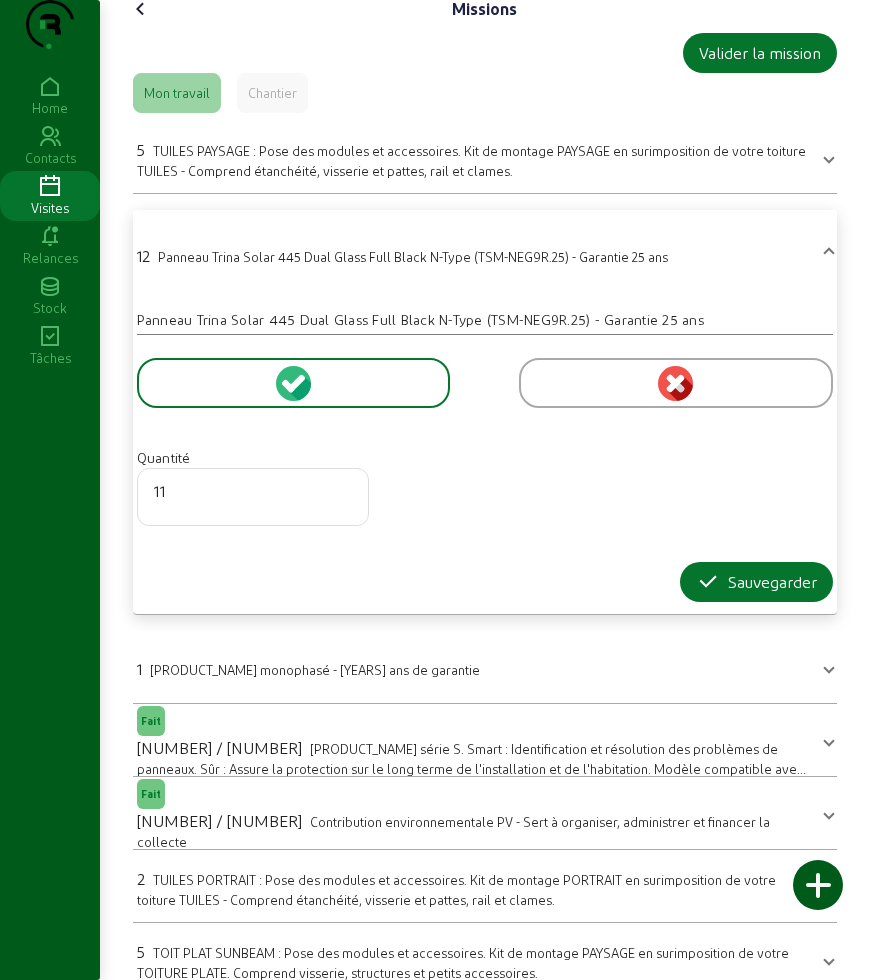 click on "11" at bounding box center [253, 491] 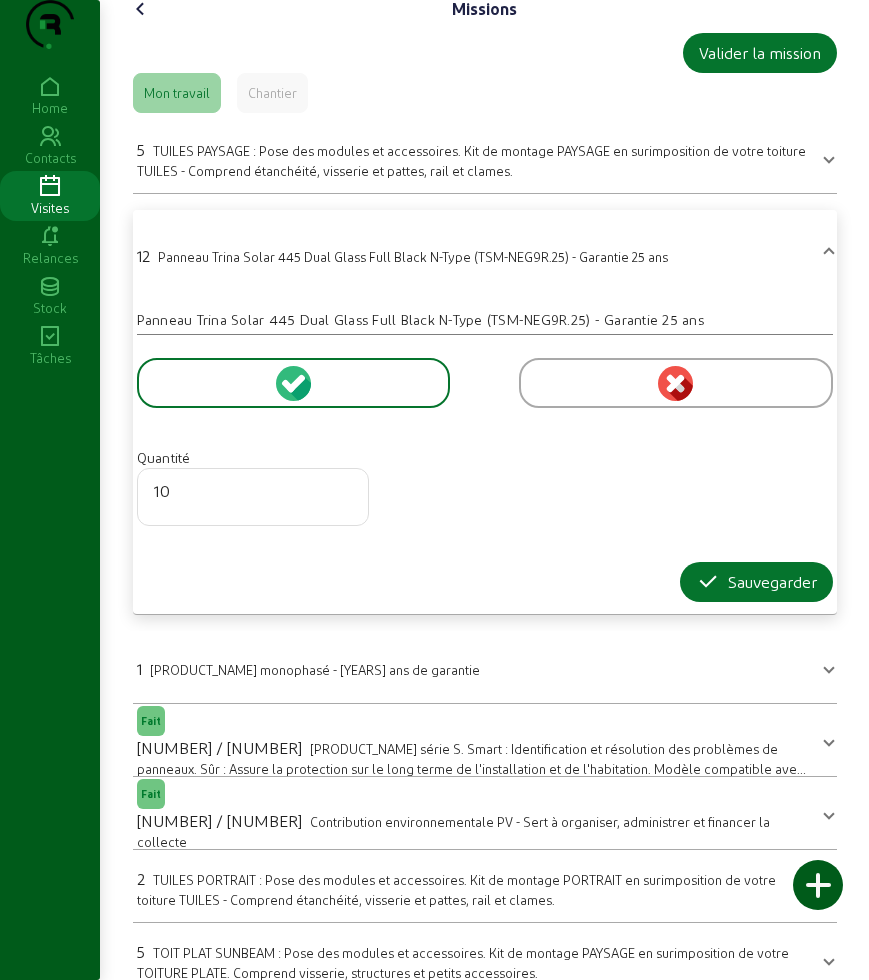 click on "10" at bounding box center (253, 491) 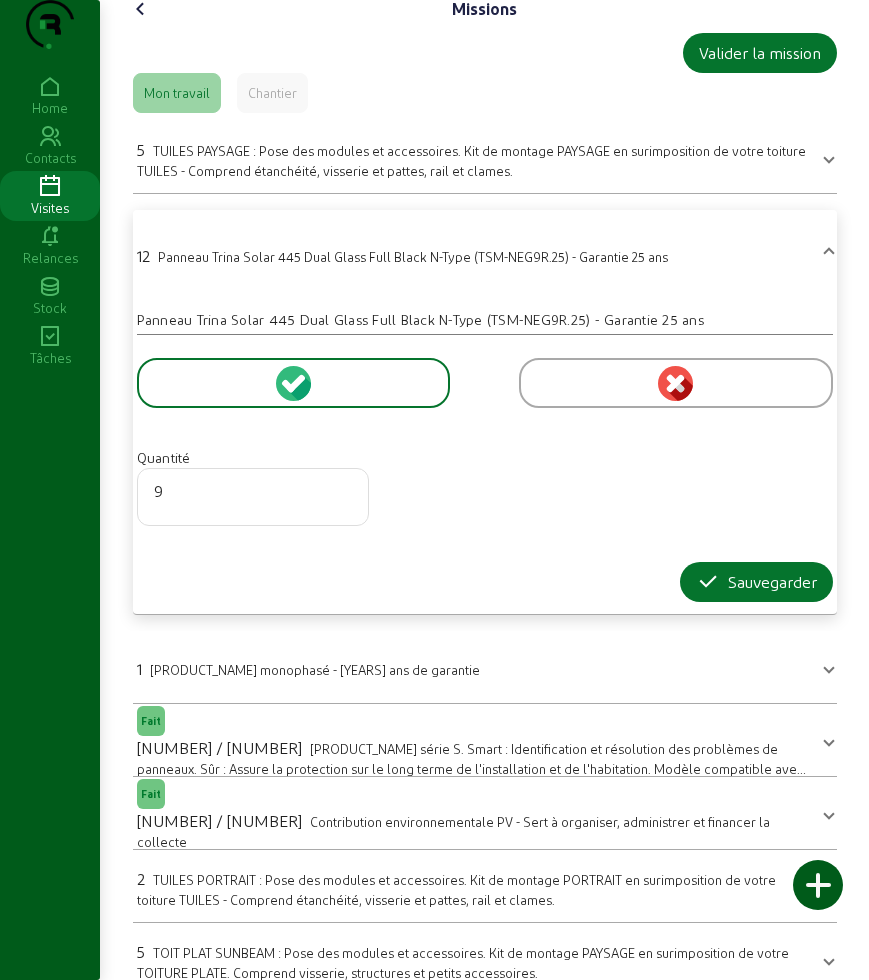 type on "9" 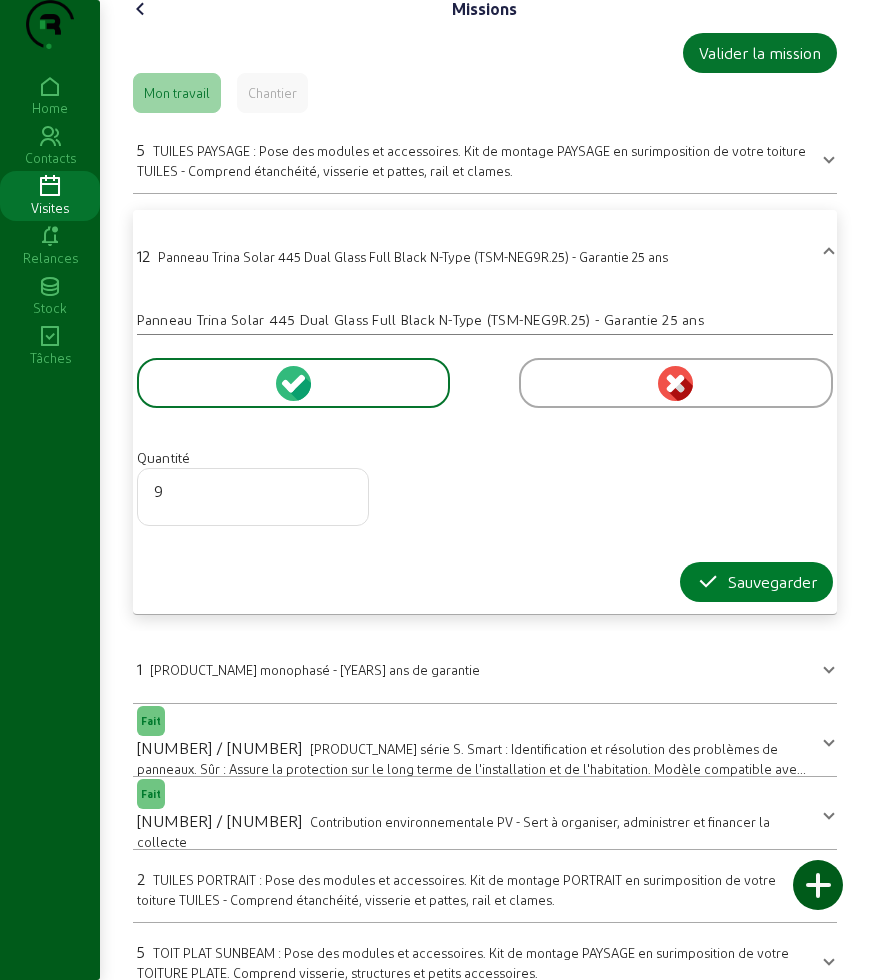 click on "Sauvegarder" at bounding box center (756, 582) 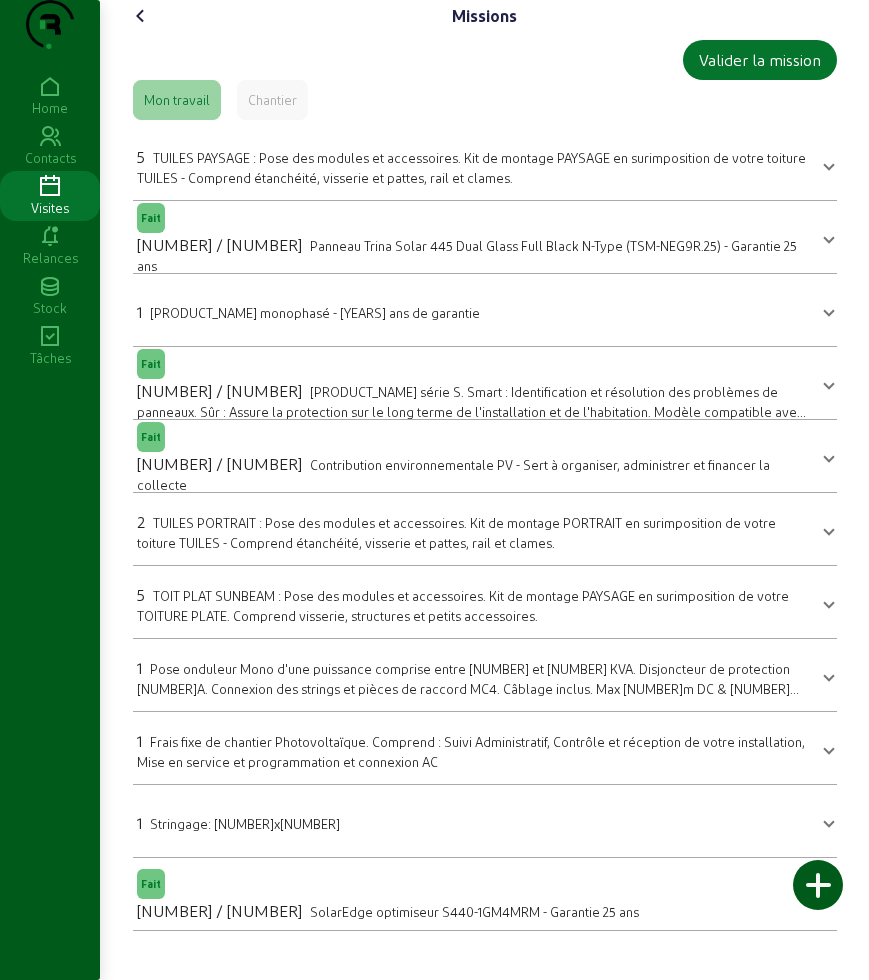 click on "5 TUILES PAYSAGE : Pose des modules et accessoires. Kit de montage PAYSAGE en surimposition de votre toiture TUILES - Comprend étanchéité, visserie et pattes, rail et clames." at bounding box center (473, 166) 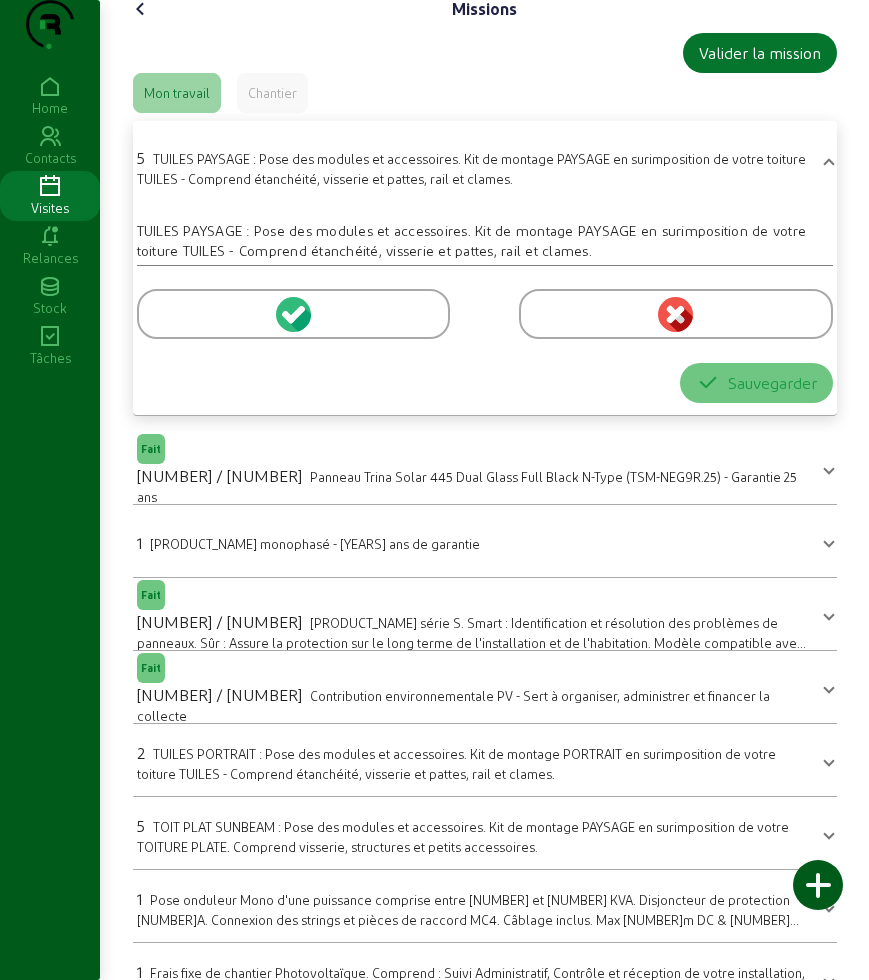 click at bounding box center [293, 314] 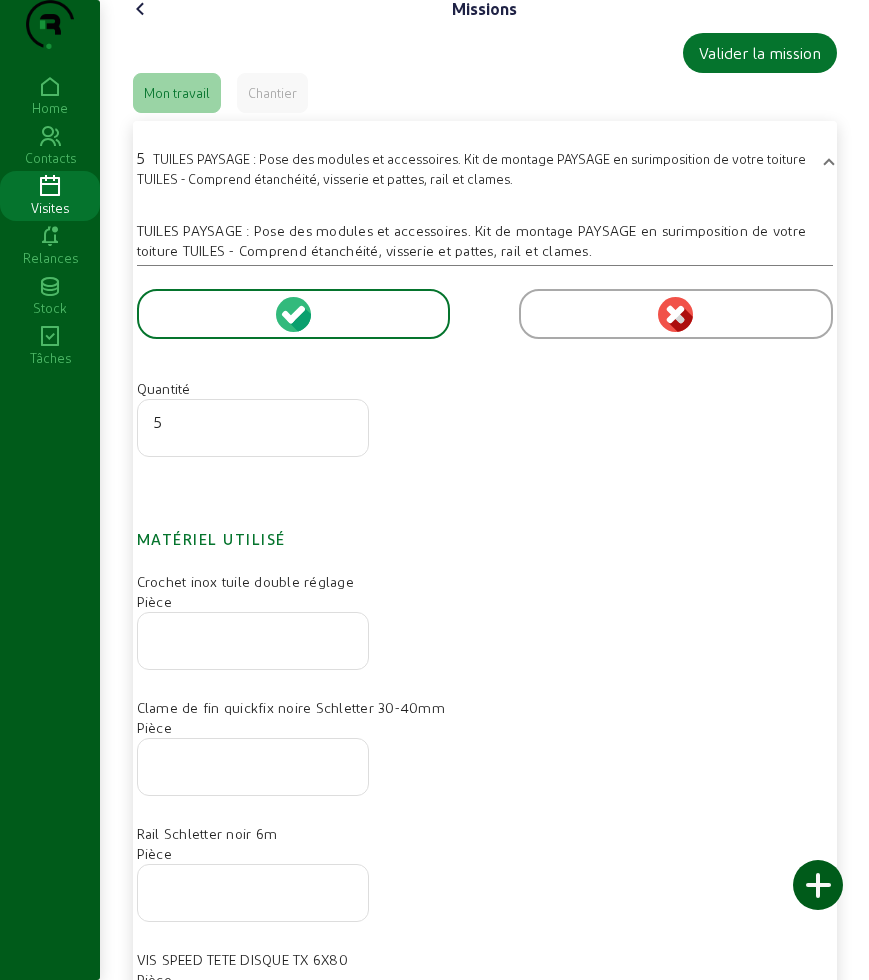 scroll, scrollTop: 882, scrollLeft: 0, axis: vertical 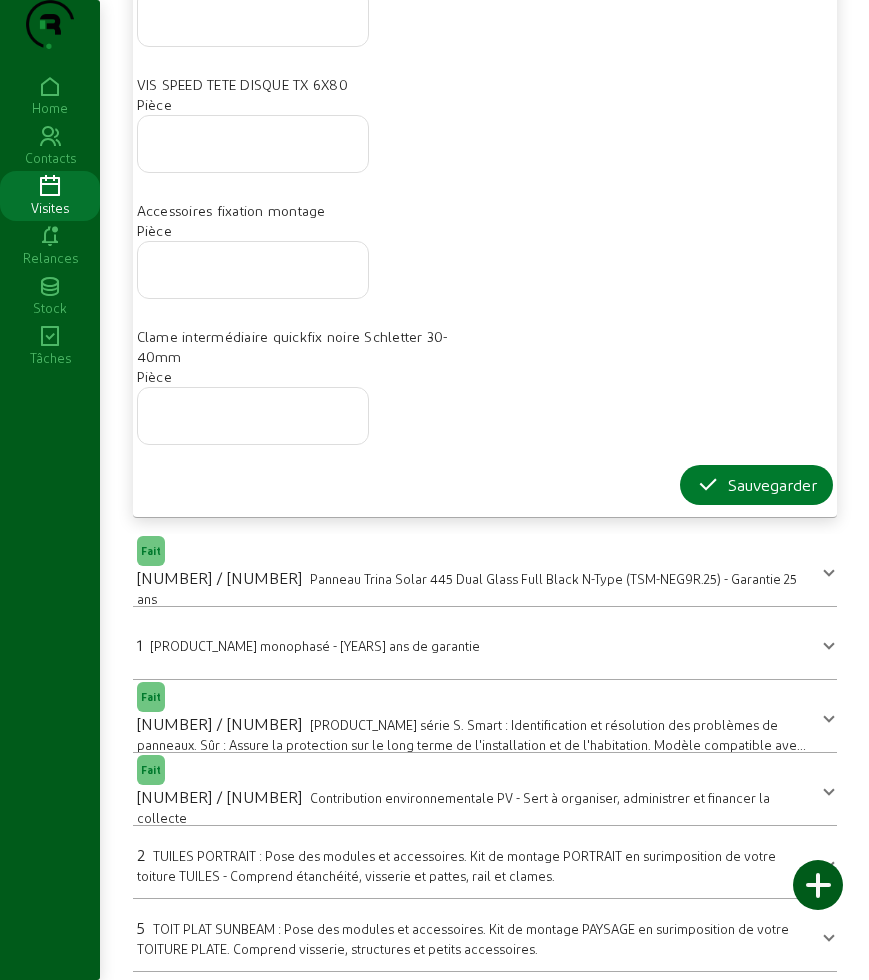 click on "Sauvegarder" at bounding box center (756, 485) 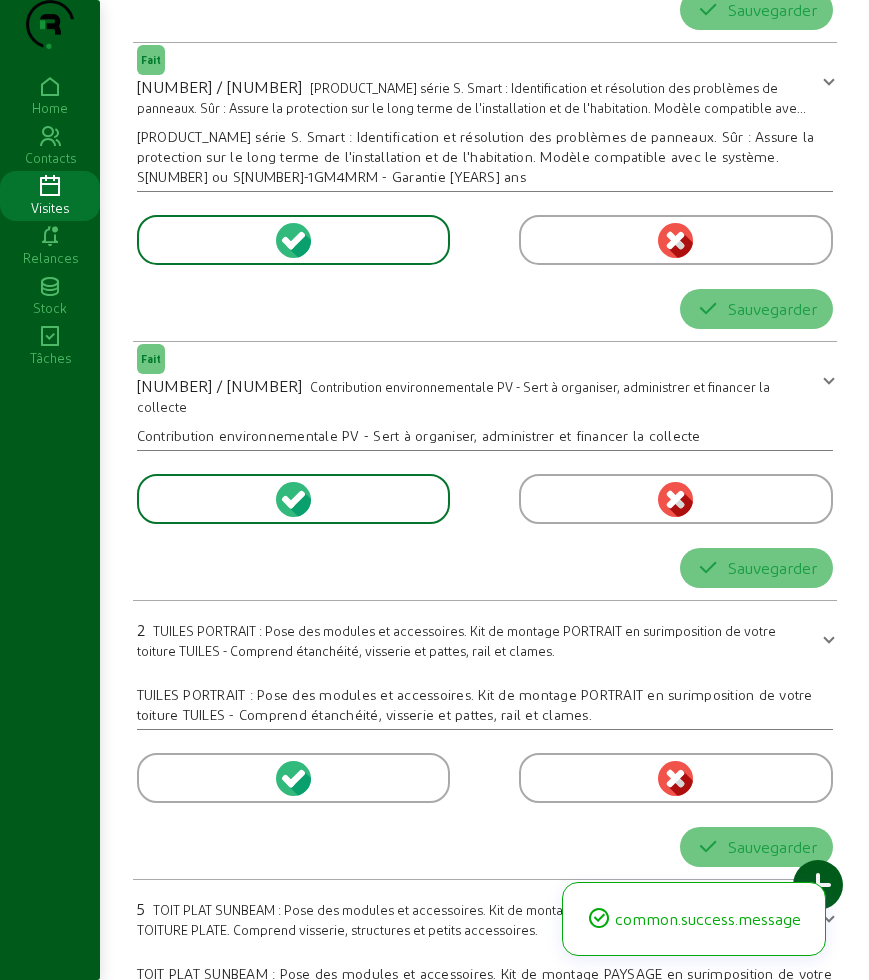 scroll, scrollTop: 7, scrollLeft: 0, axis: vertical 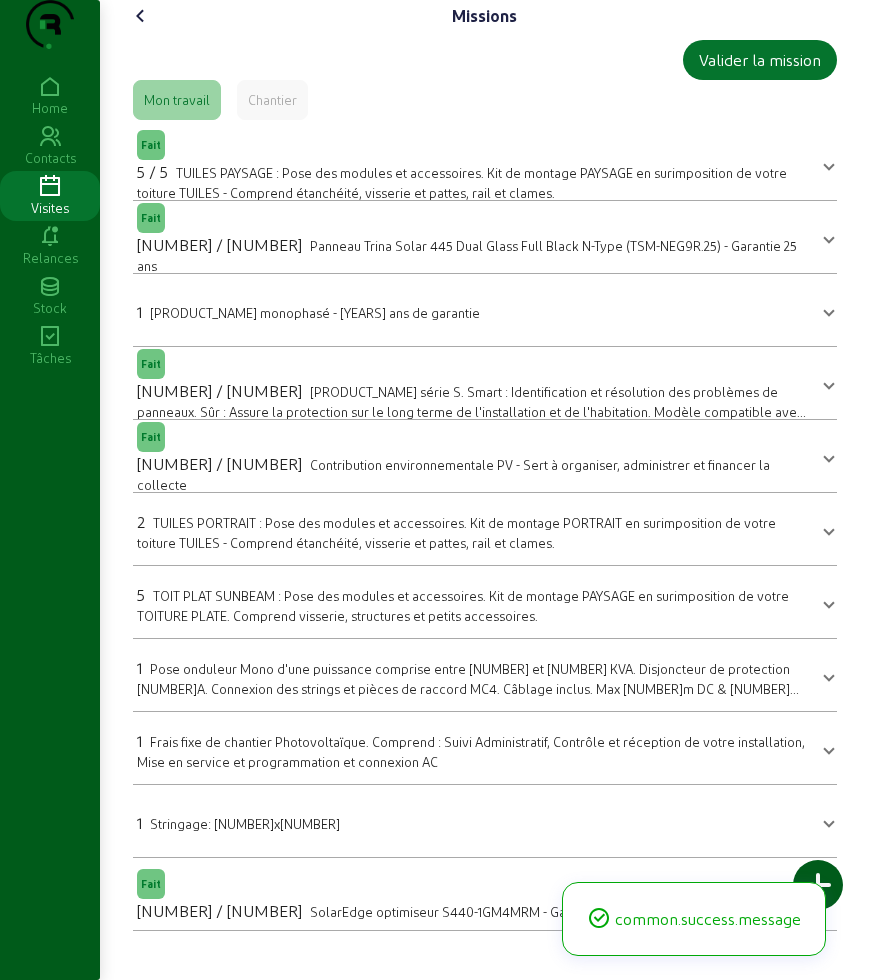 click on "TUILES PORTRAIT : Pose des modules et accessoires. Kit de montage PORTRAIT en surimposition de votre toiture TUILES - Comprend étanchéité, visserie et pattes, rail et clames." at bounding box center [456, 532] 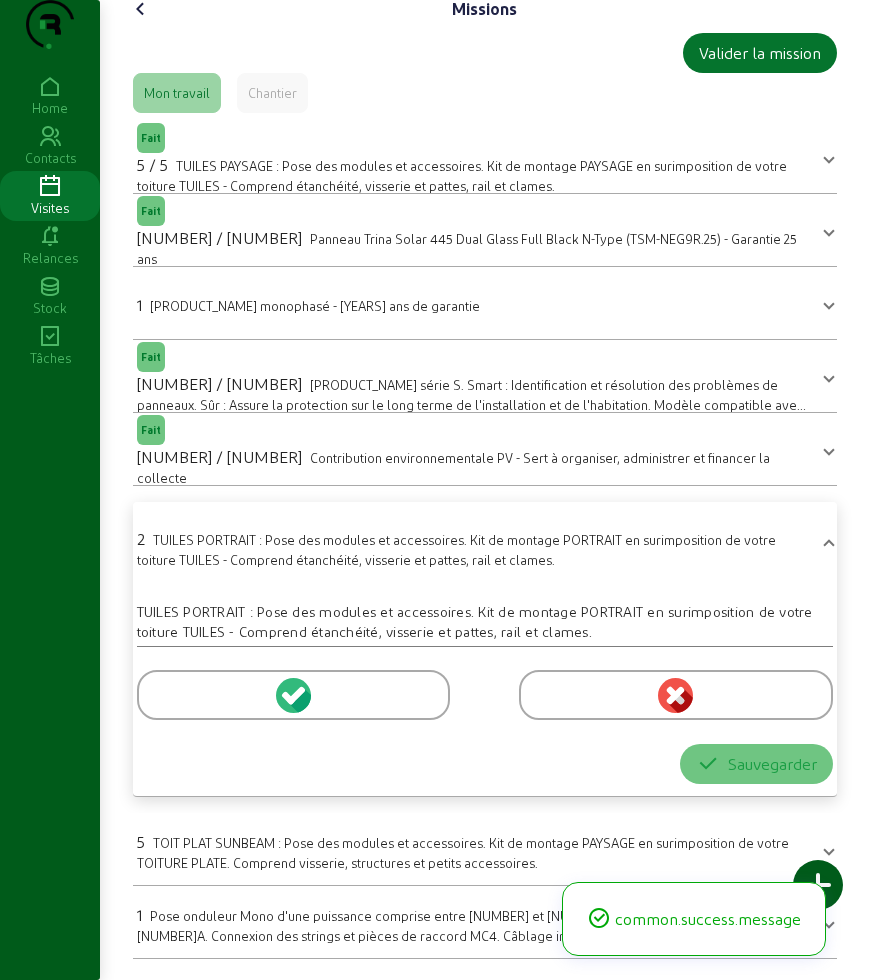 click at bounding box center (293, 695) 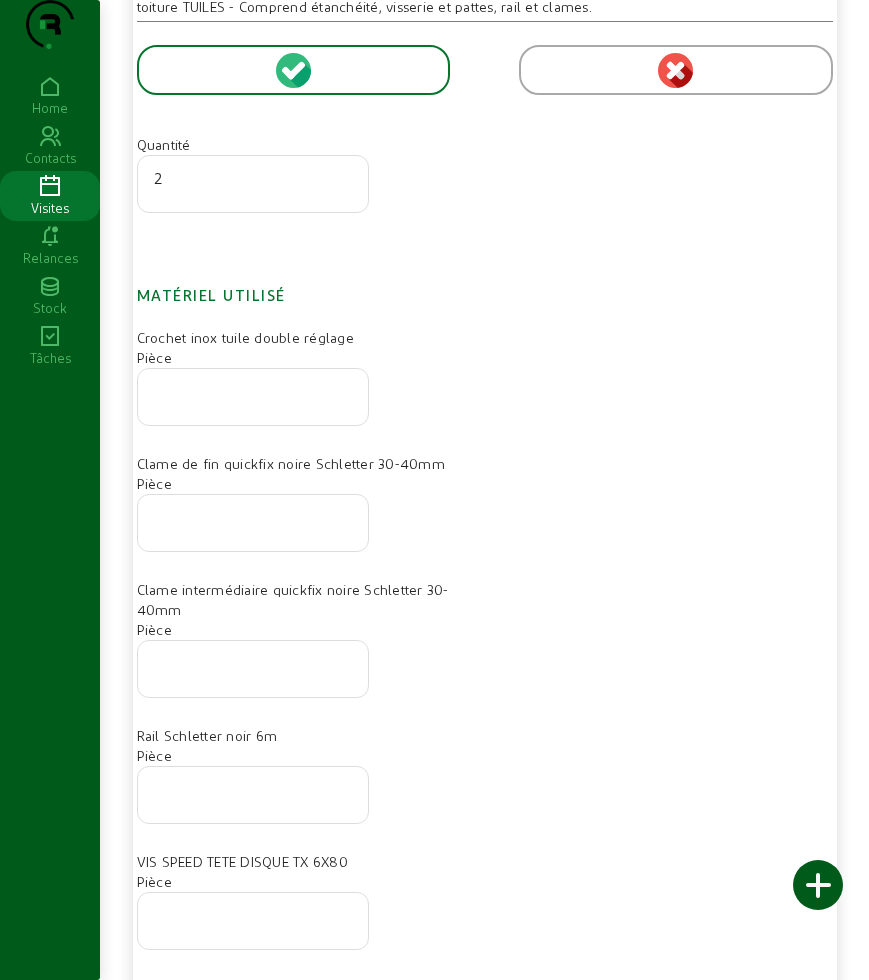 scroll, scrollTop: 1007, scrollLeft: 0, axis: vertical 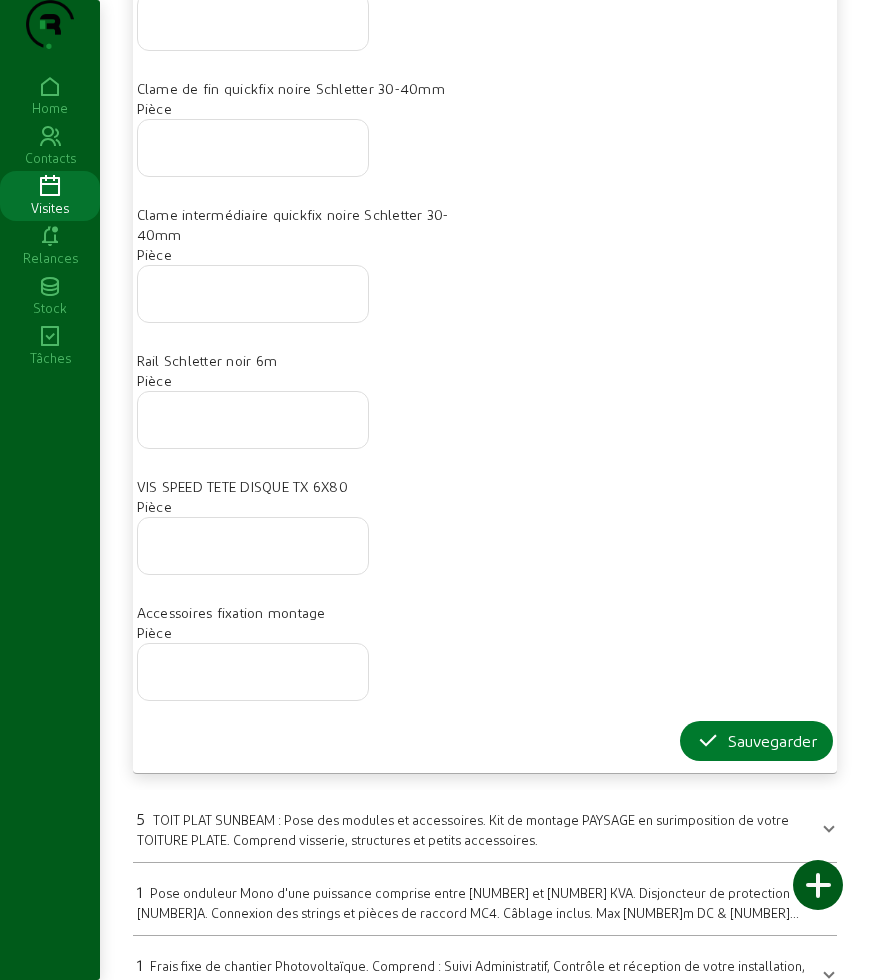 click on "Sauvegarder" at bounding box center [756, 741] 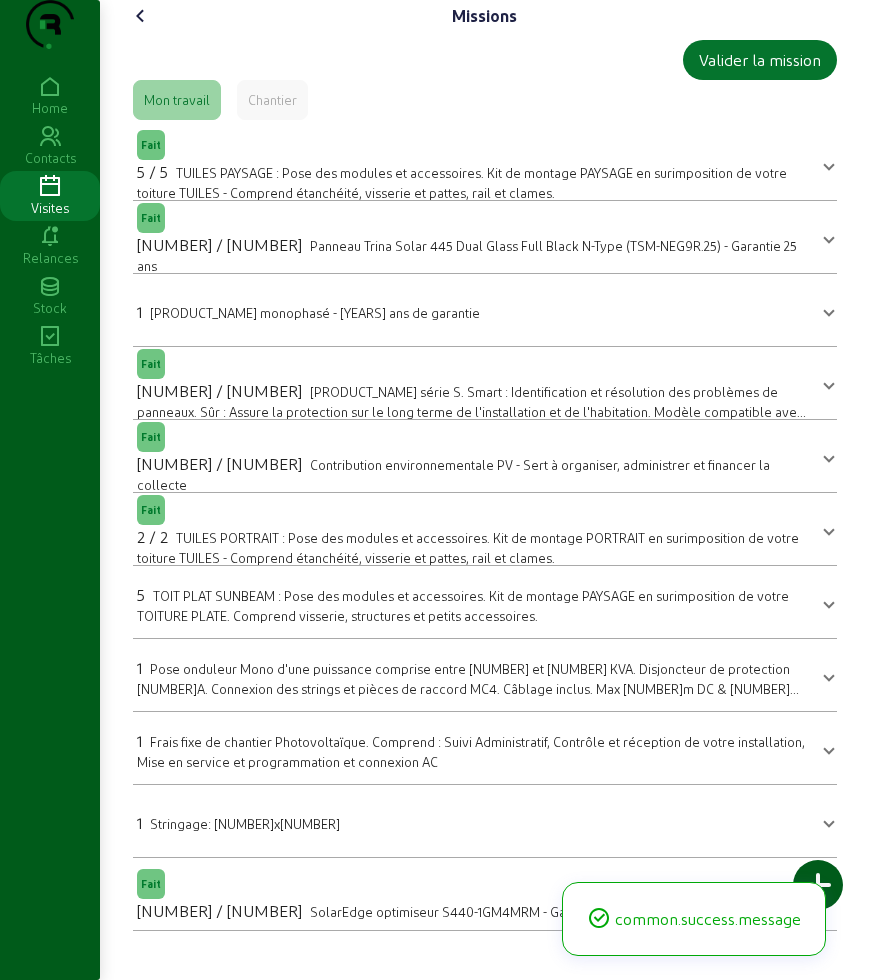 scroll, scrollTop: 7, scrollLeft: 0, axis: vertical 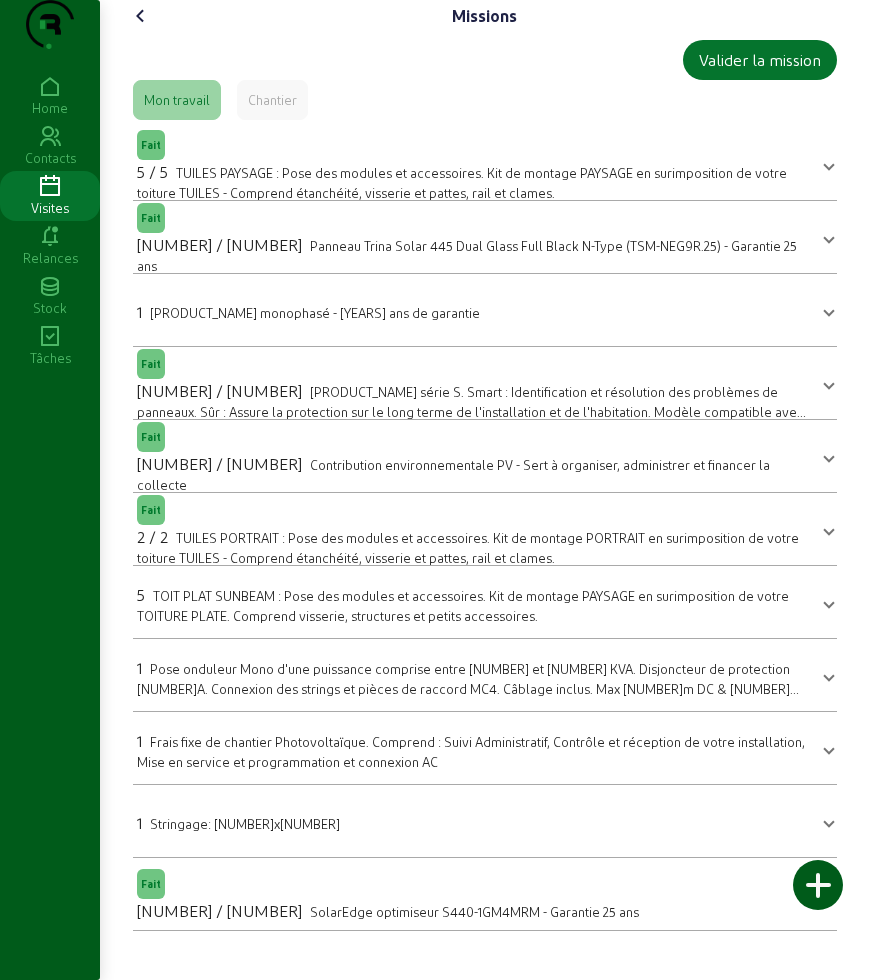 click on "TOIT PLAT SUNBEAM : Pose des modules et accessoires. Kit de montage PAYSAGE en surimposition de votre TOITURE PLATE. Comprend visserie, structures et petits accessoires." at bounding box center [463, 605] 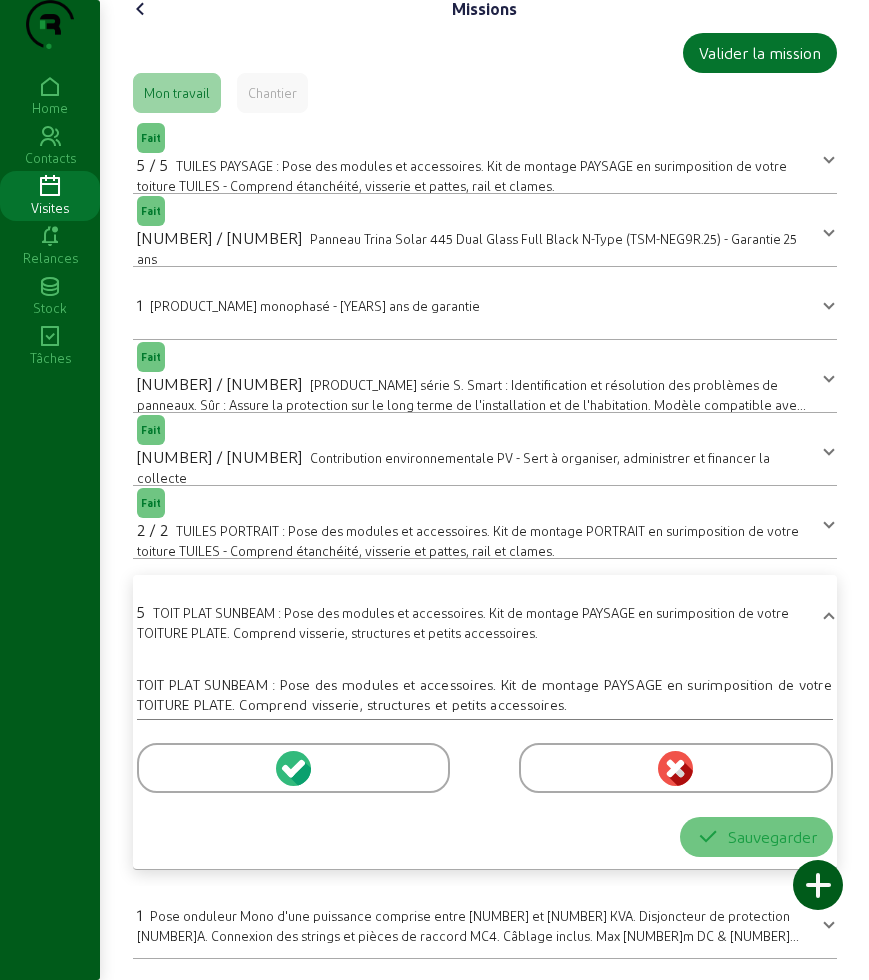 click at bounding box center [293, 768] 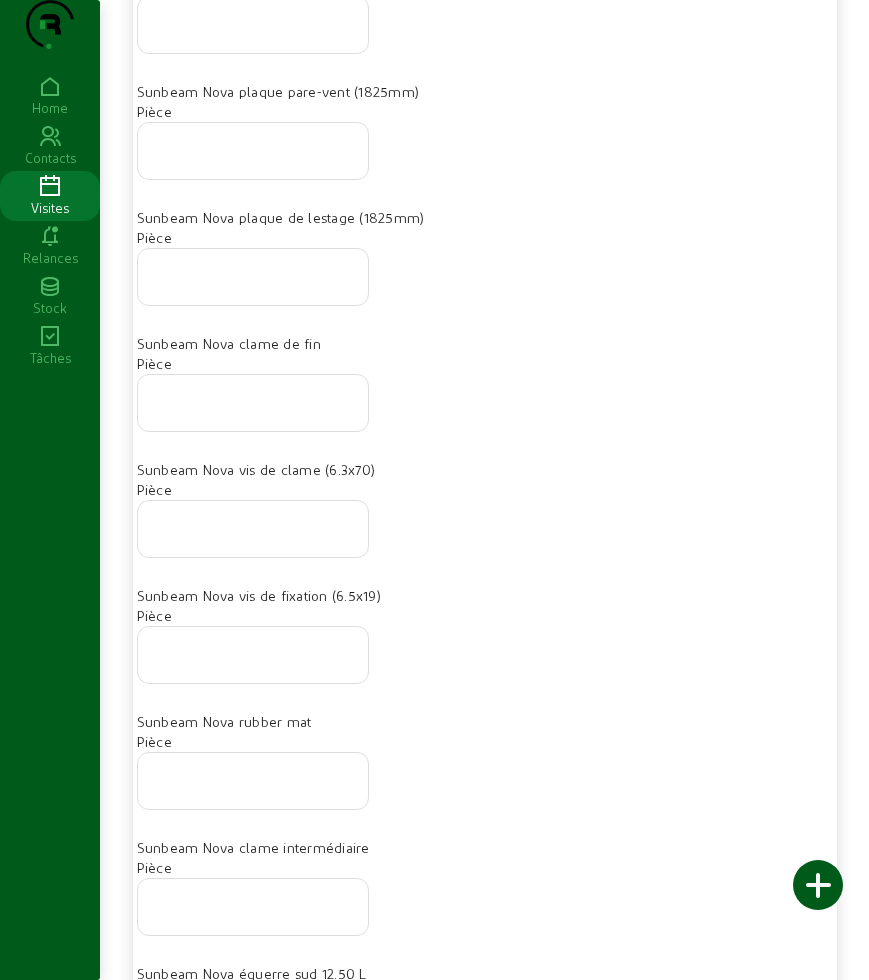 scroll, scrollTop: 1507, scrollLeft: 0, axis: vertical 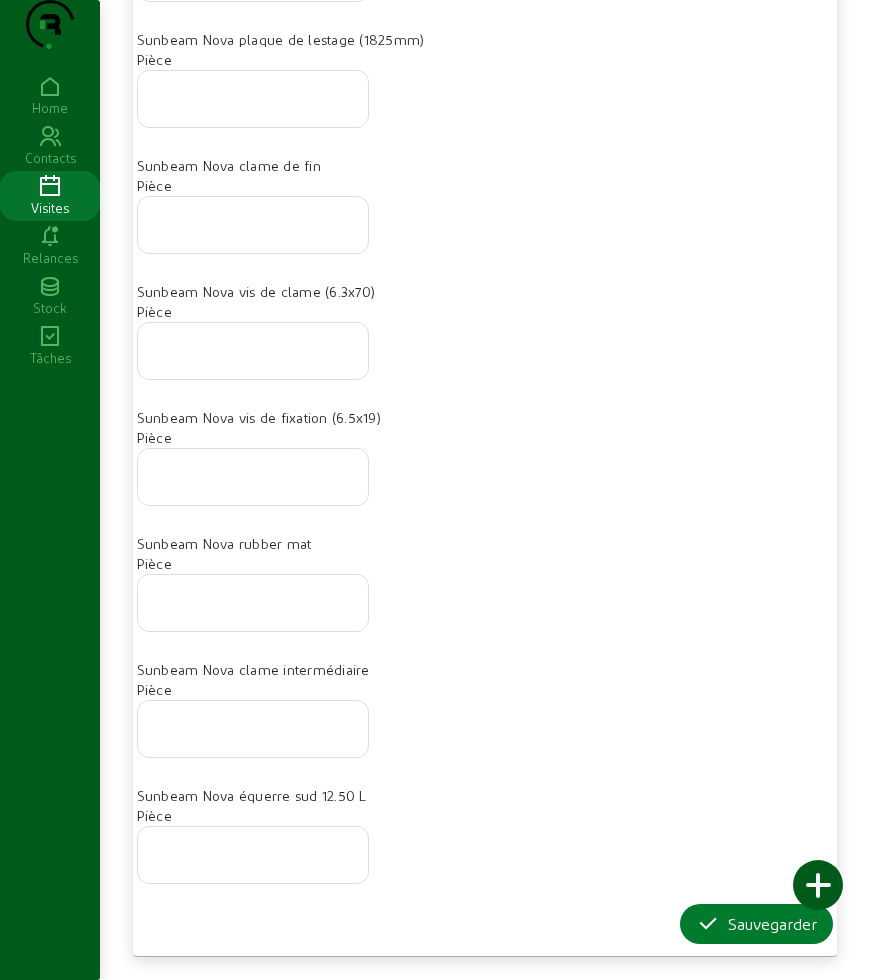 click at bounding box center (708, 924) 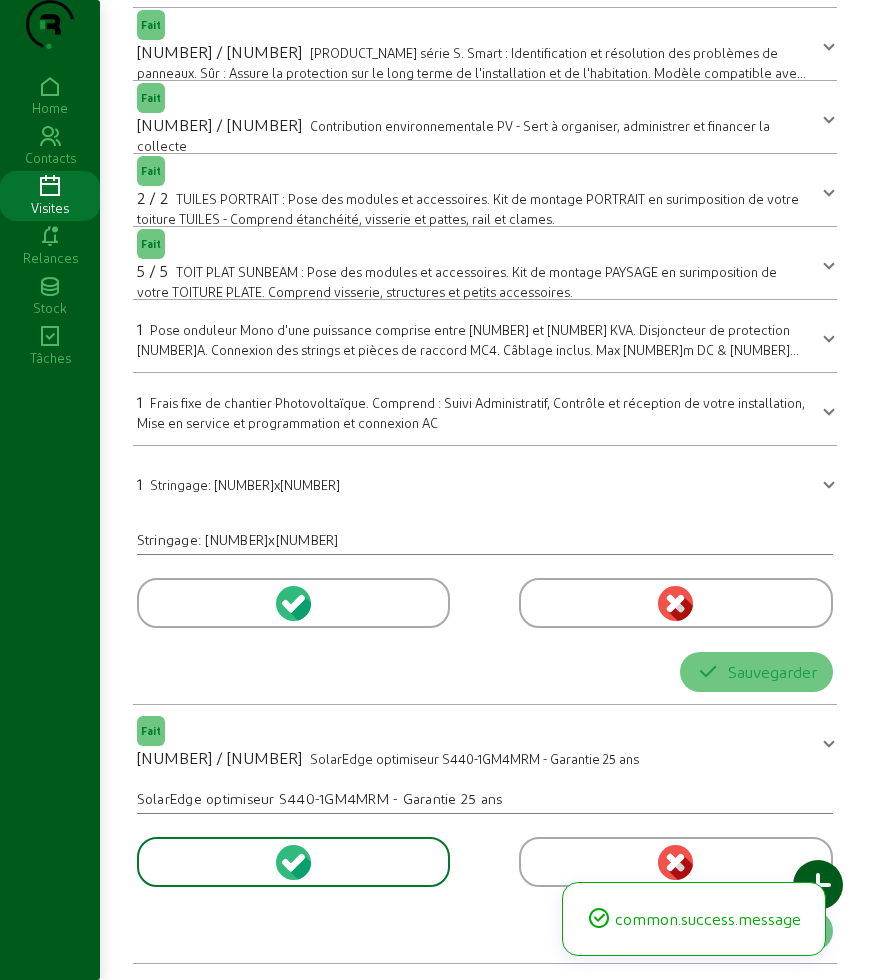 scroll, scrollTop: 7, scrollLeft: 0, axis: vertical 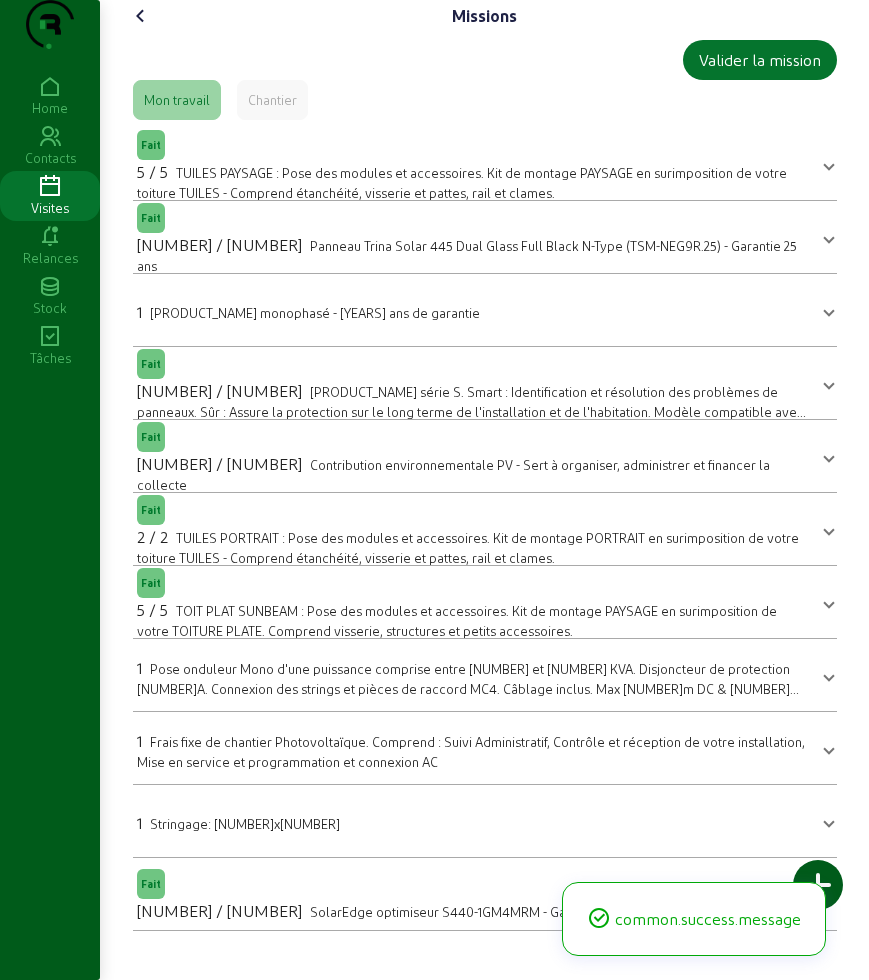 click on "Stringage: [NUMBER]x[NUMBER]" at bounding box center [485, 821] 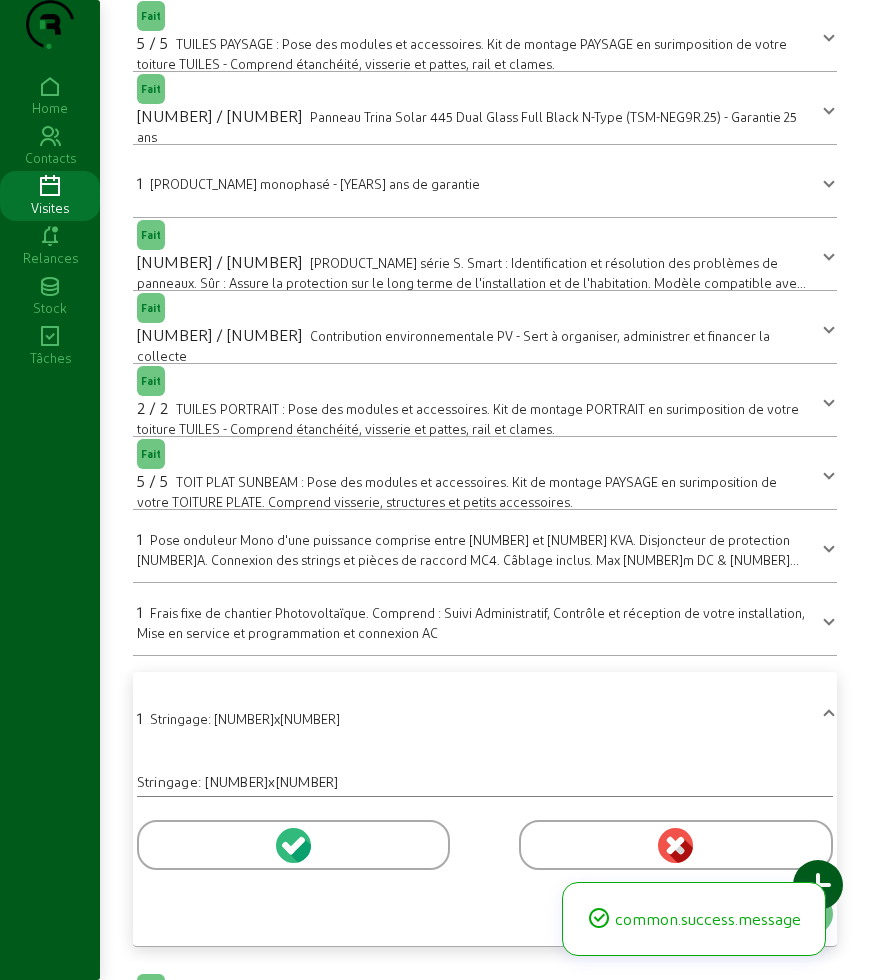 scroll, scrollTop: 241, scrollLeft: 0, axis: vertical 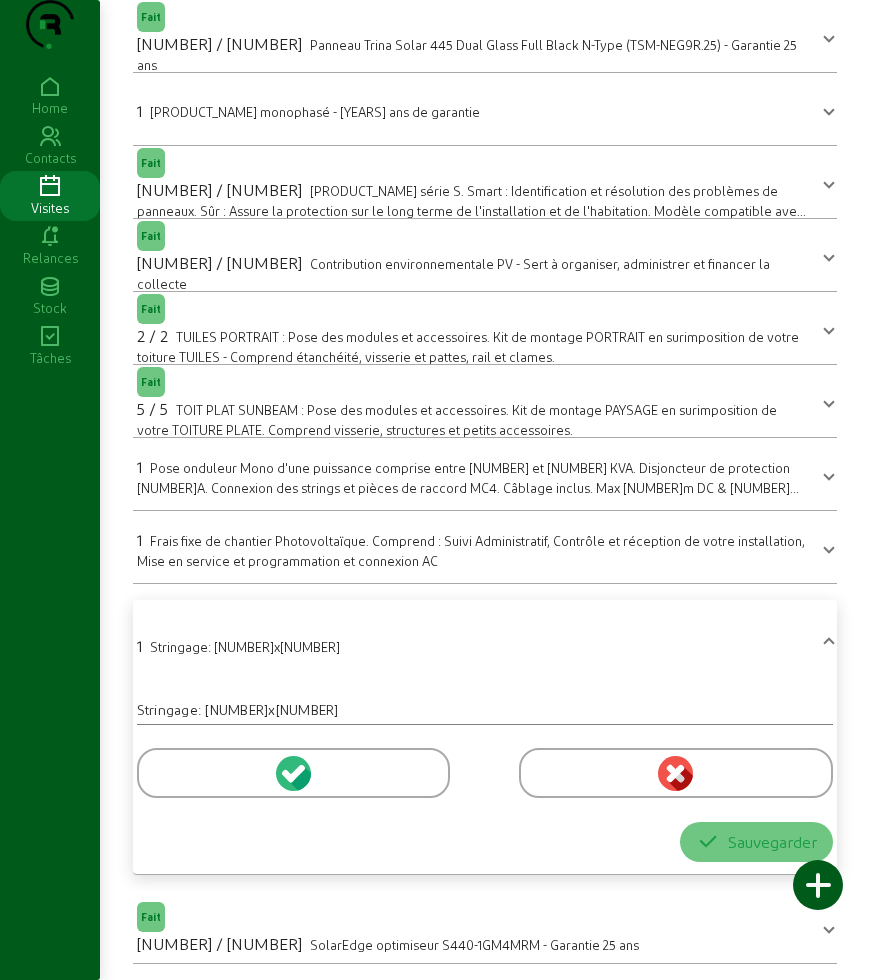 click at bounding box center (293, 773) 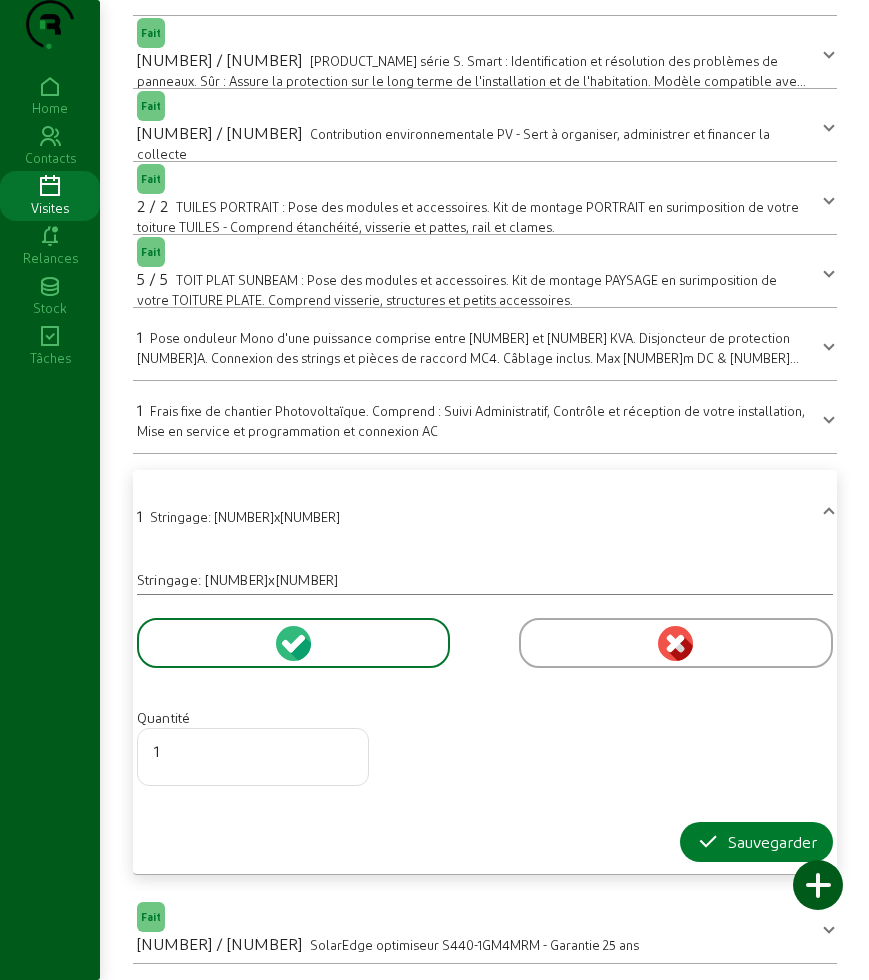 scroll, scrollTop: 371, scrollLeft: 0, axis: vertical 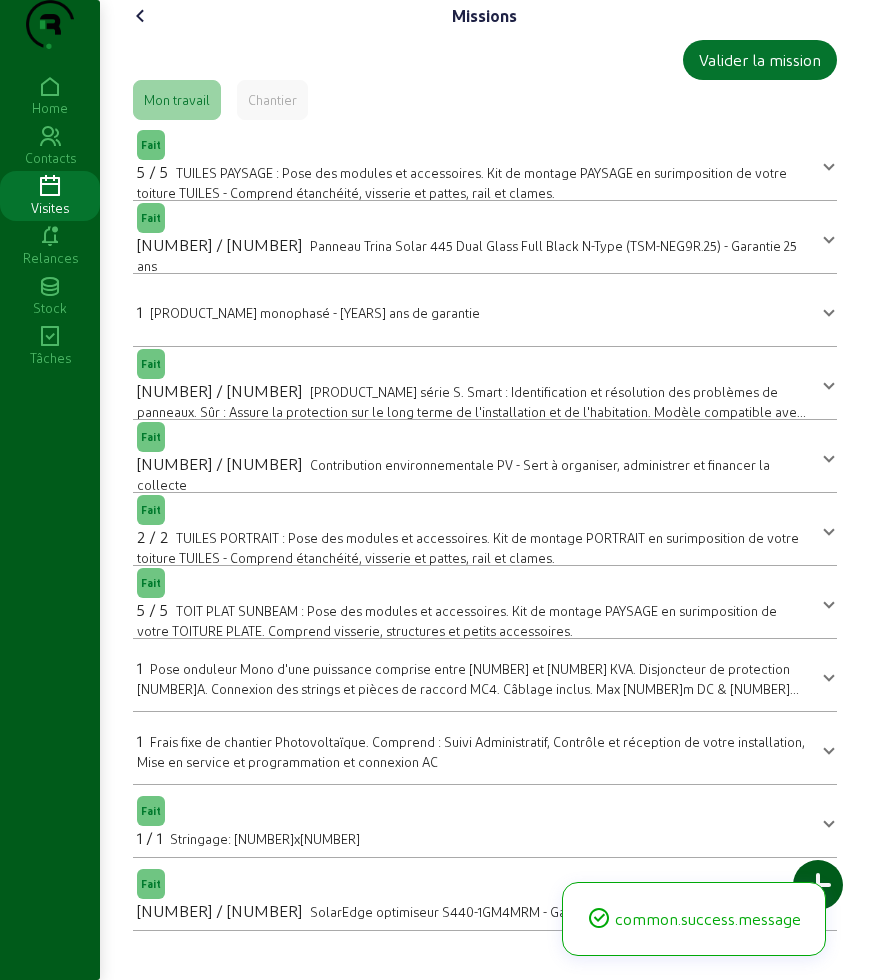 click at bounding box center (141, 16) 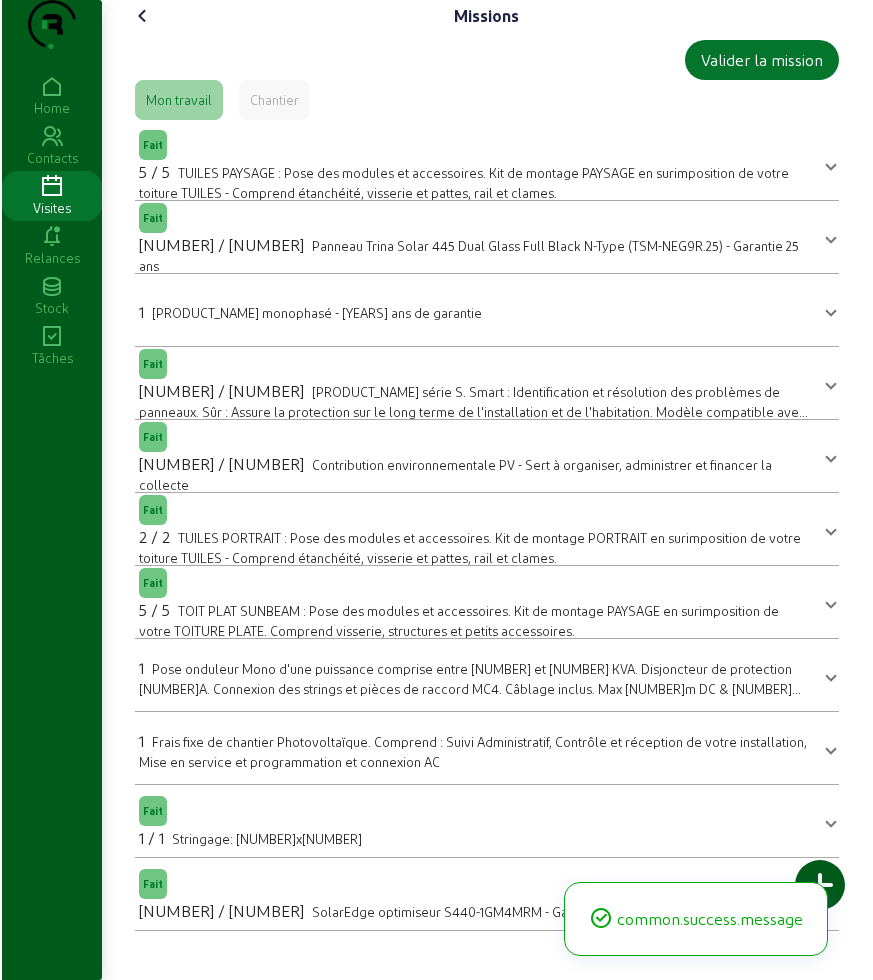 scroll, scrollTop: 0, scrollLeft: 0, axis: both 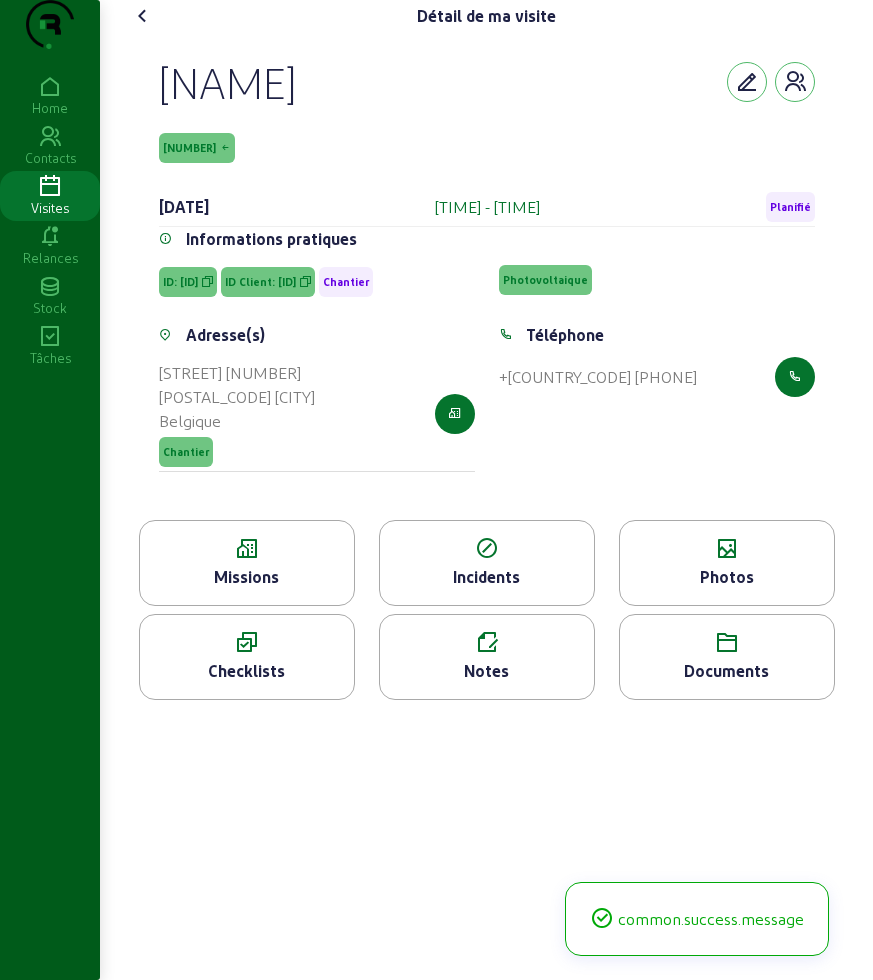 click on "Photos" at bounding box center (247, 563) 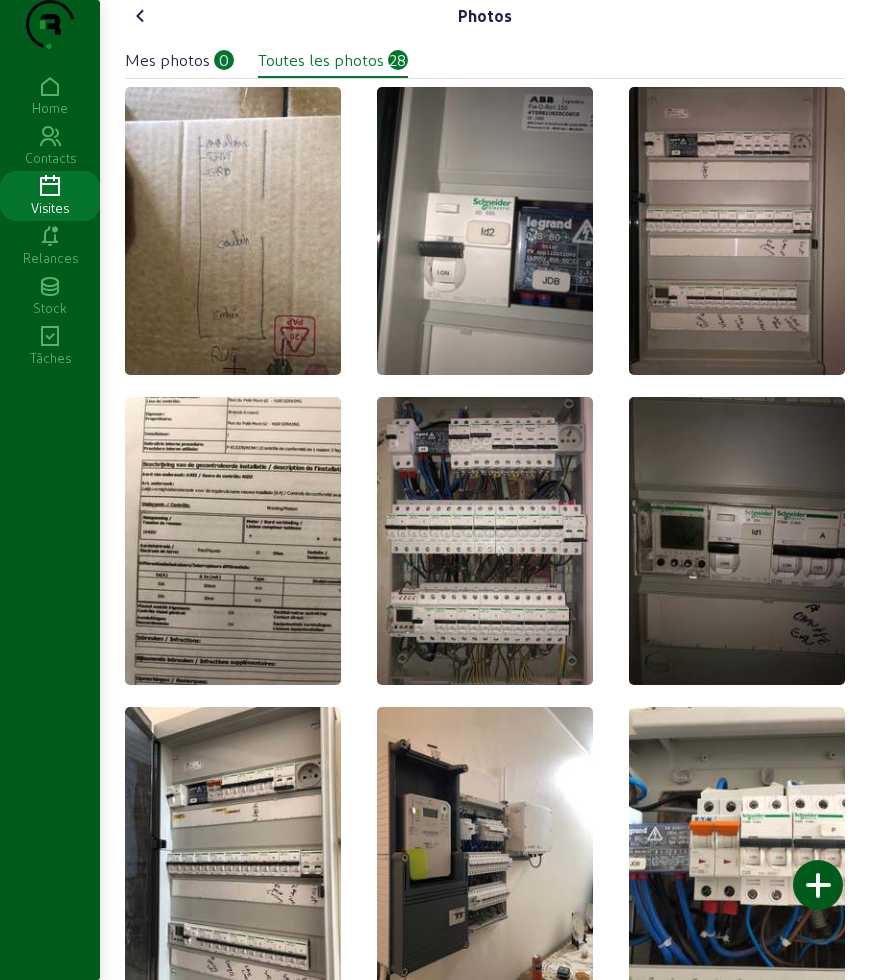 click at bounding box center [818, 885] 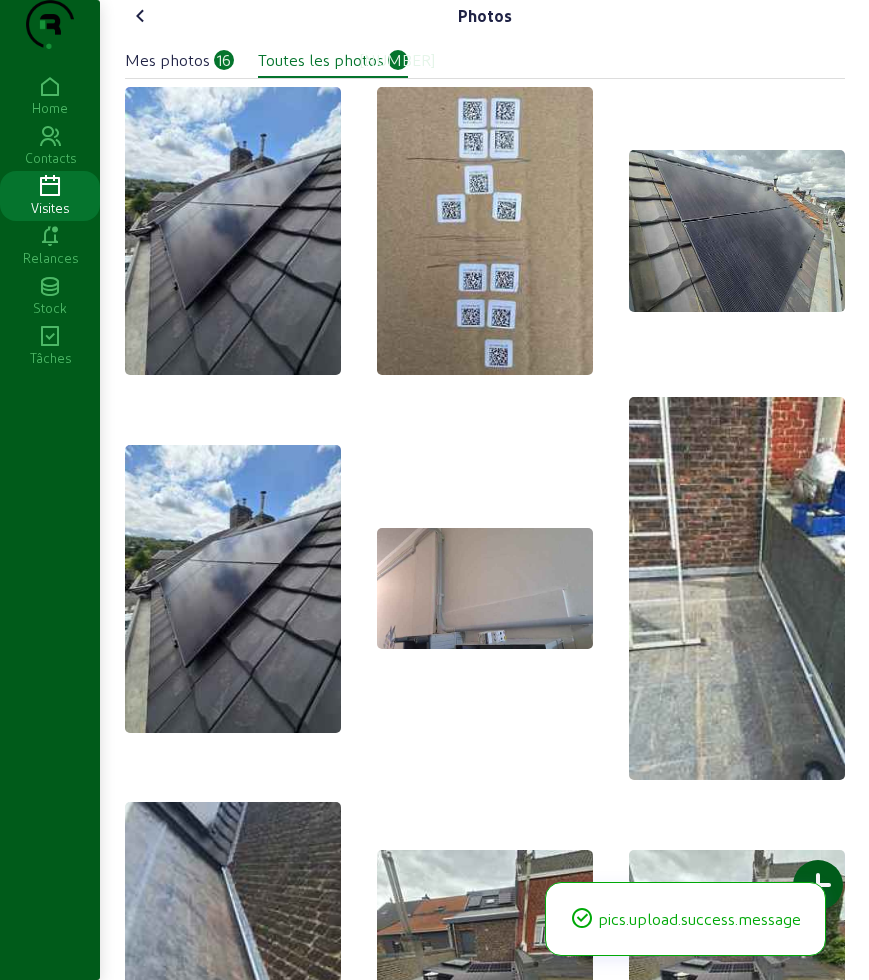 click at bounding box center (141, 16) 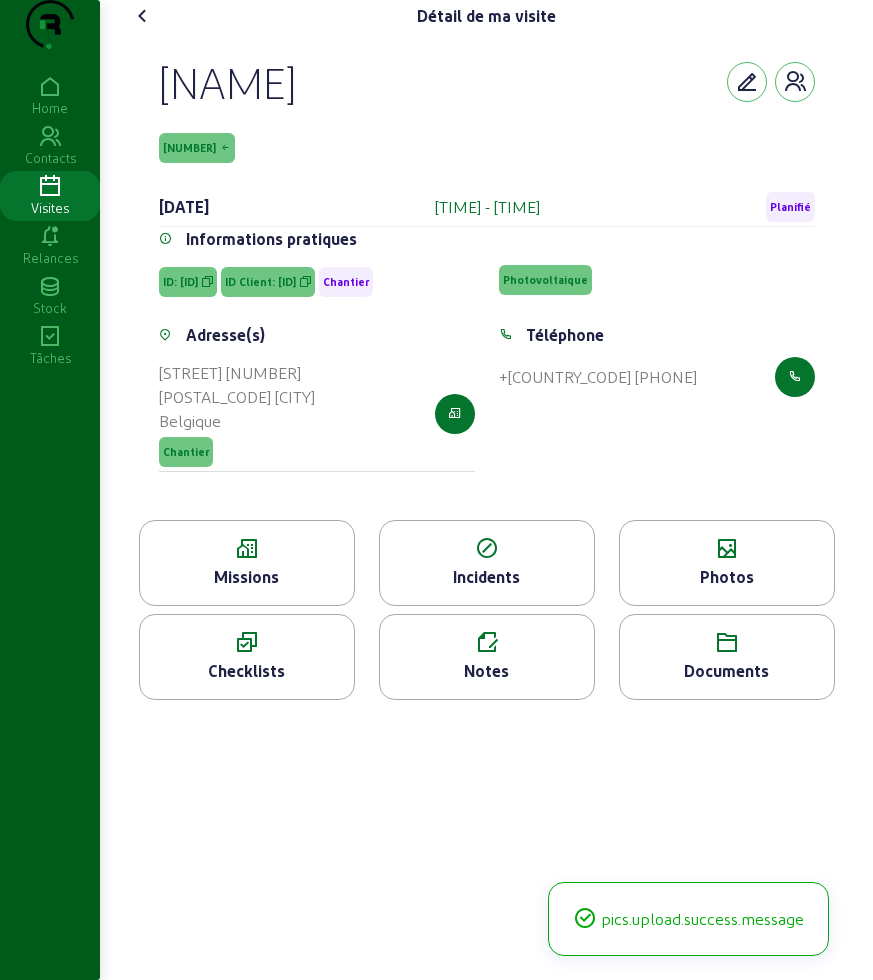 click at bounding box center [143, 16] 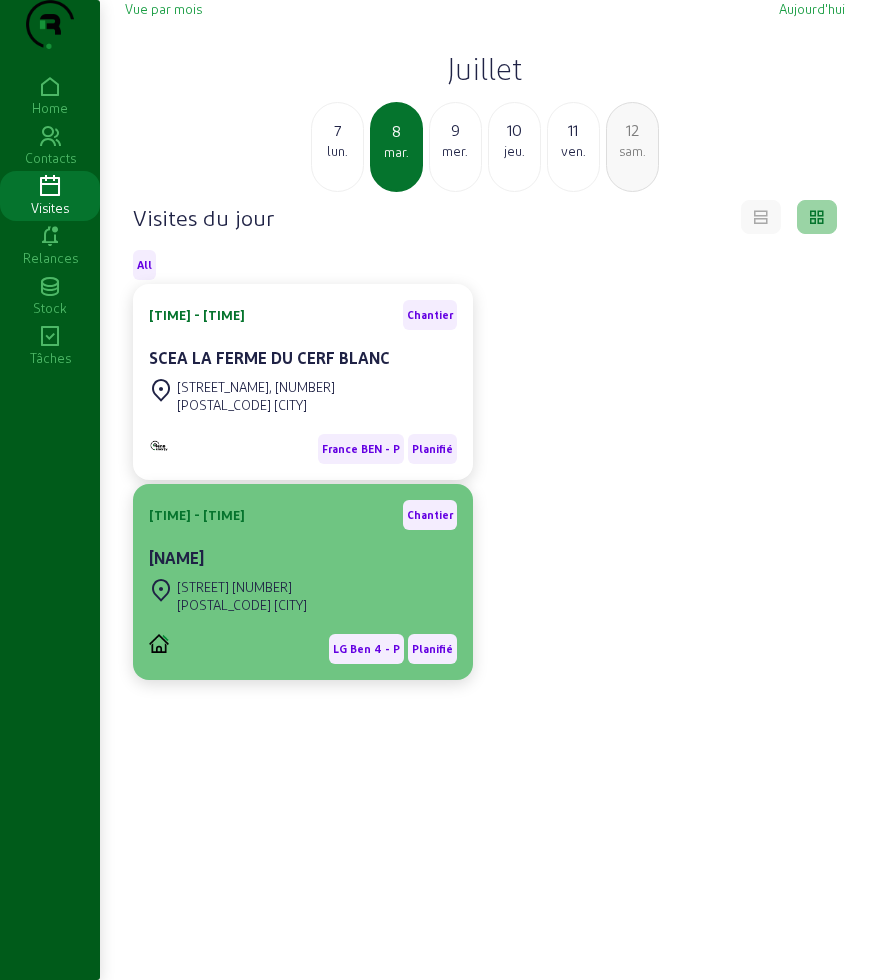 click on "[STREET_NAME] [NUMBER] [POSTAL_CODE] [CITY]" at bounding box center [303, 396] 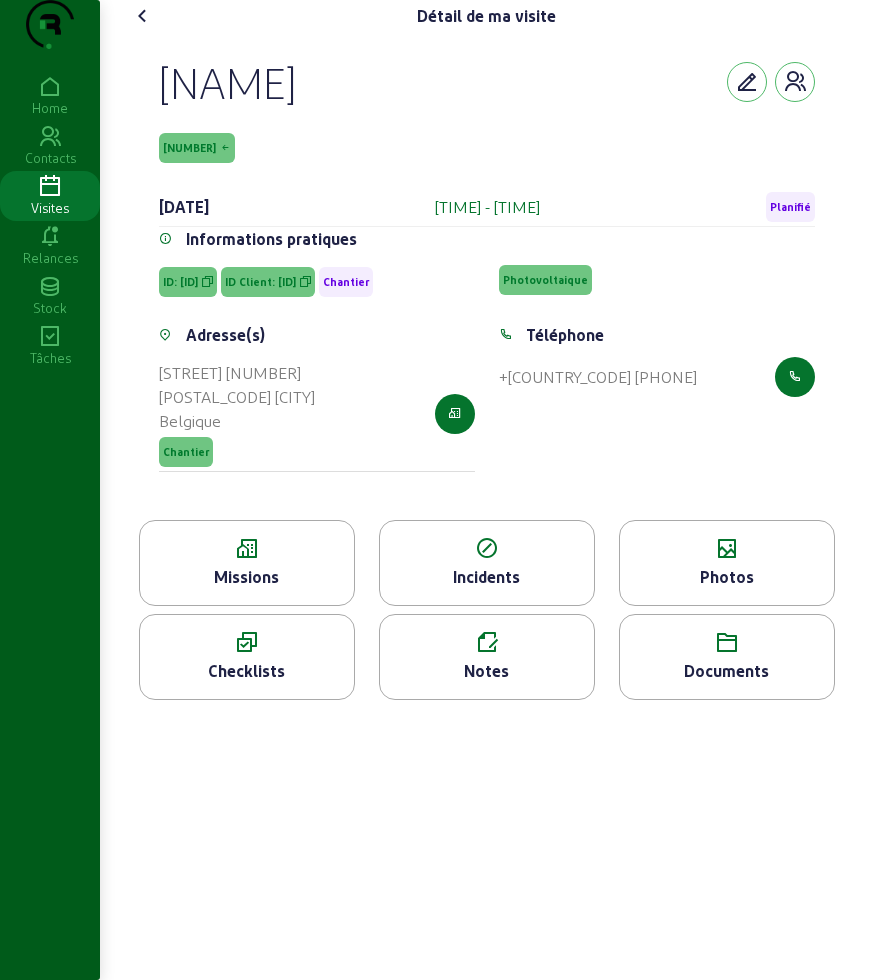 click on "Notes" at bounding box center [247, 577] 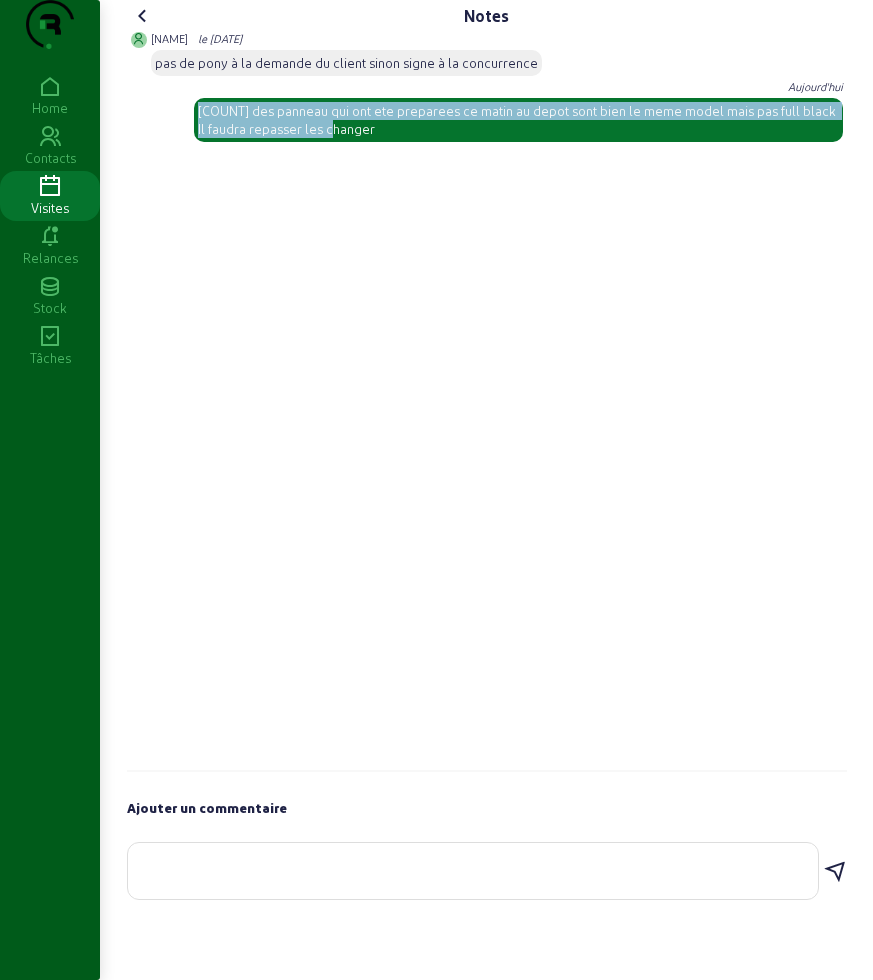 drag, startPoint x: 253, startPoint y: 145, endPoint x: 438, endPoint y: 186, distance: 189.48878 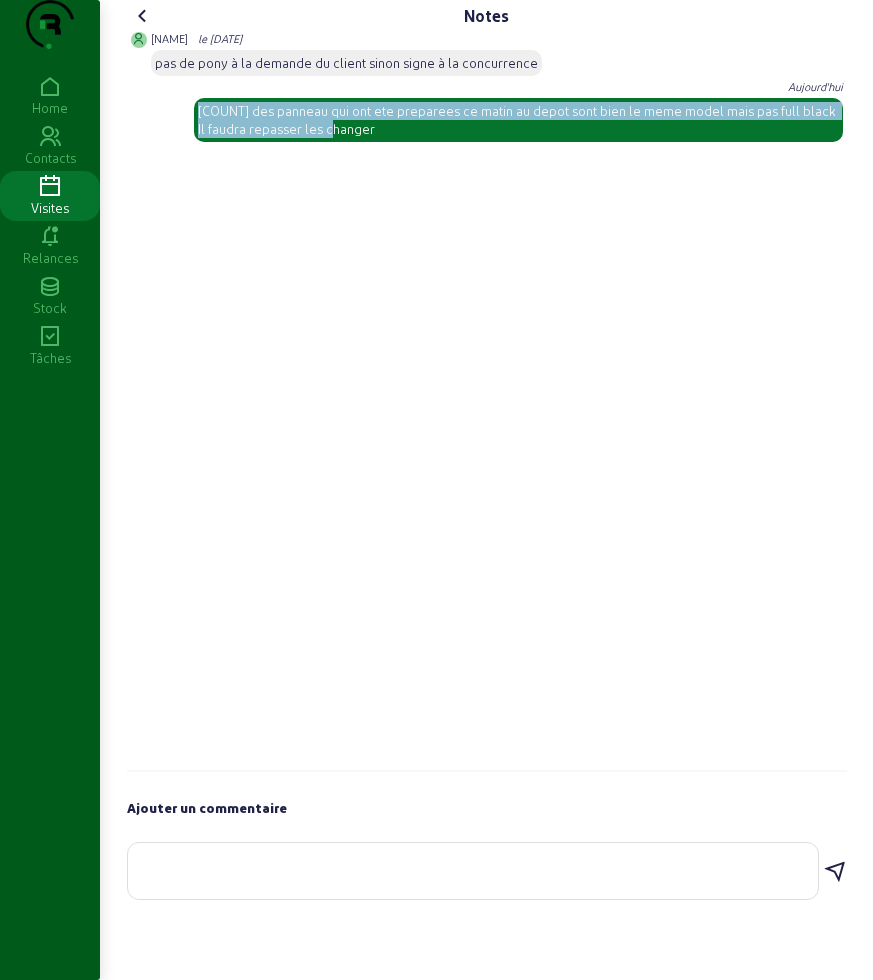 click on "[NAME] le [DATE] pas de pony à la demande du client sinon signe à la concurrence [NAME] Aujourd'hui [COUNT] des panneau qui ont ete preparees ce matin au depot sont bien le meme model mais pas full black
Il faudra repasser les changer" at bounding box center (487, 402) 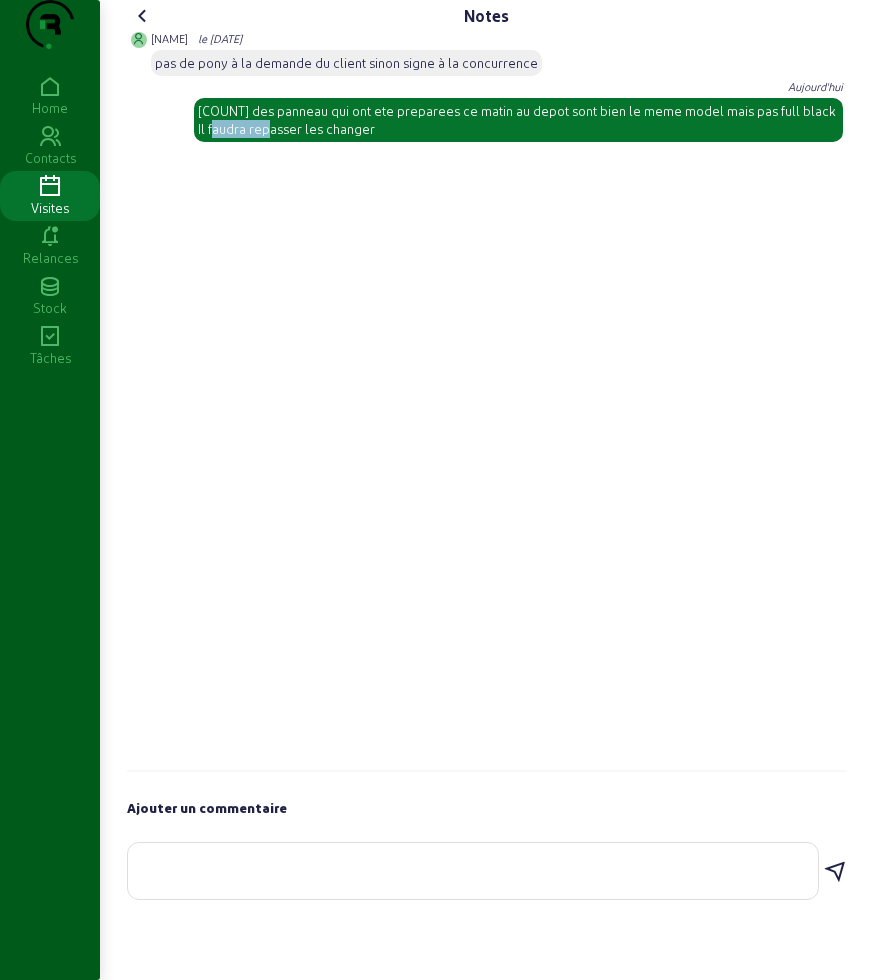 click on "[NAME] le [DATE] pas de pony à la demande du client sinon signe à la concurrence [NAME] Aujourd'hui [COUNT] des panneau qui ont ete preparees ce matin au depot sont bien le meme model mais pas full black
Il faudra repasser les changer" at bounding box center (487, 402) 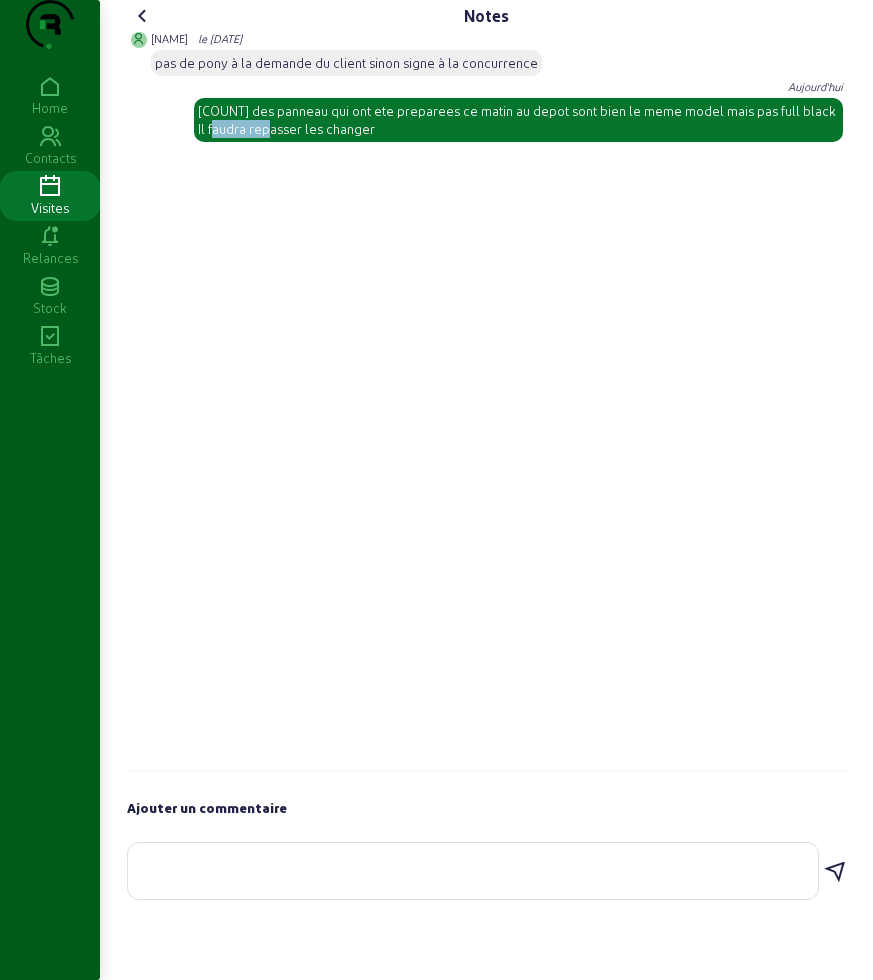 click at bounding box center (143, 16) 